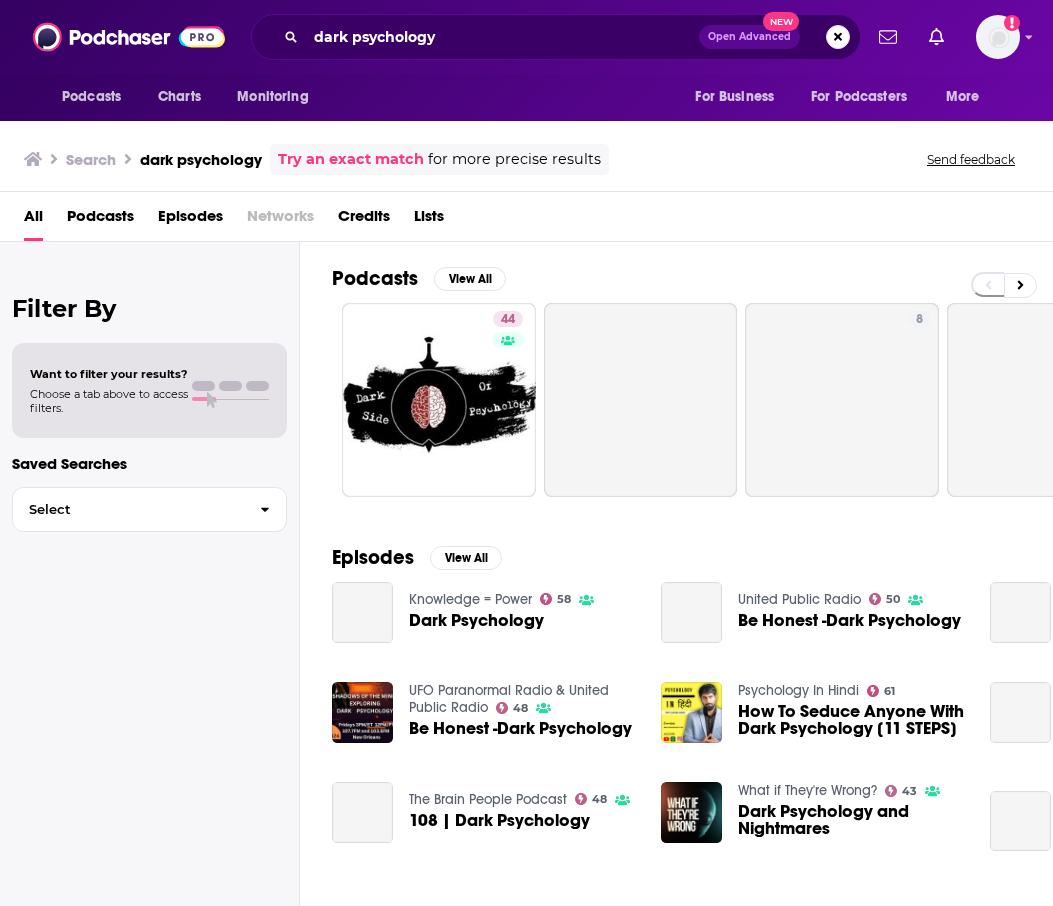scroll, scrollTop: 0, scrollLeft: 0, axis: both 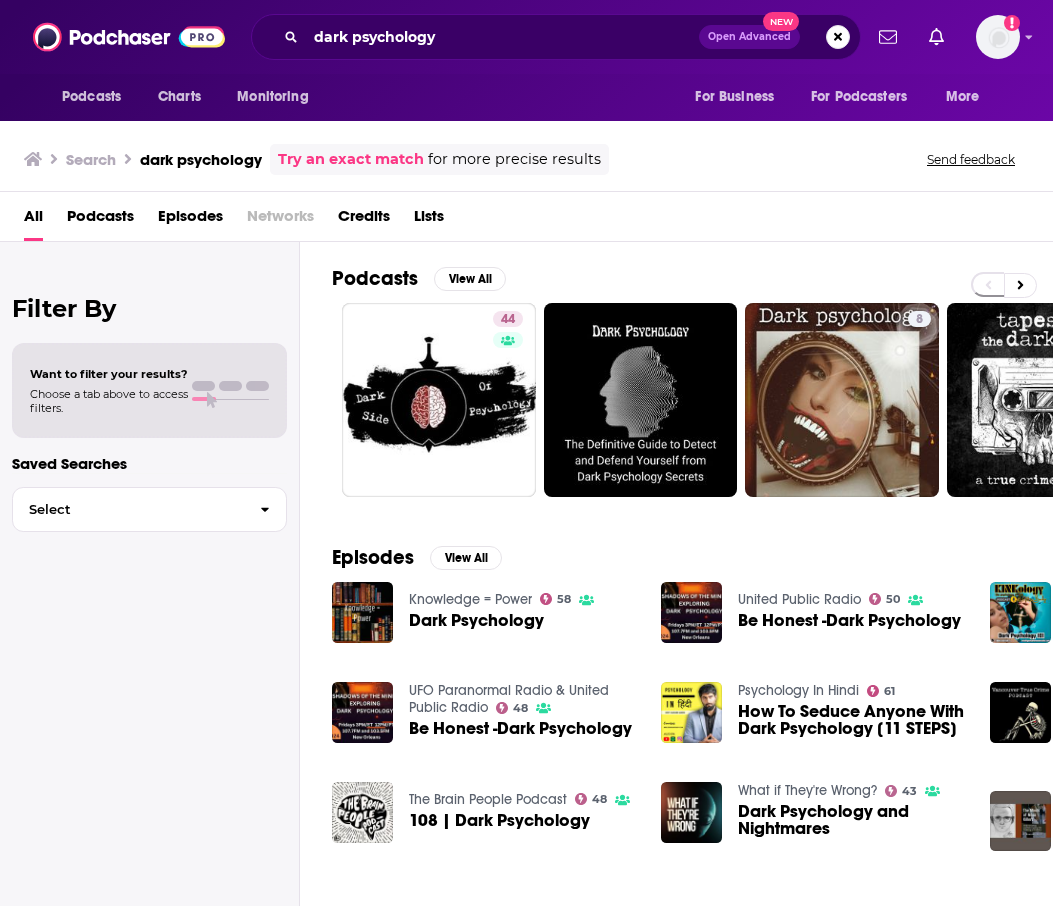 click on "dark psychology Open Advanced New" at bounding box center (556, 37) 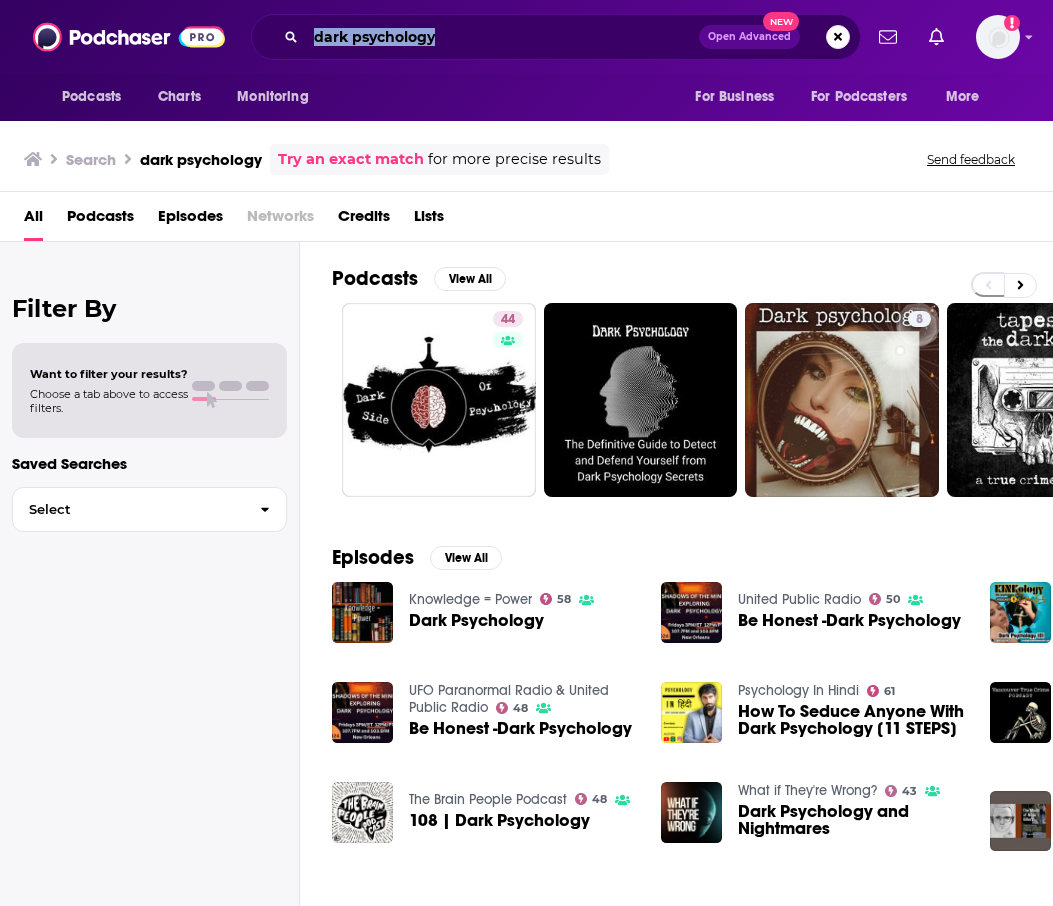 click on "dark psychology Open Advanced New" at bounding box center (556, 37) 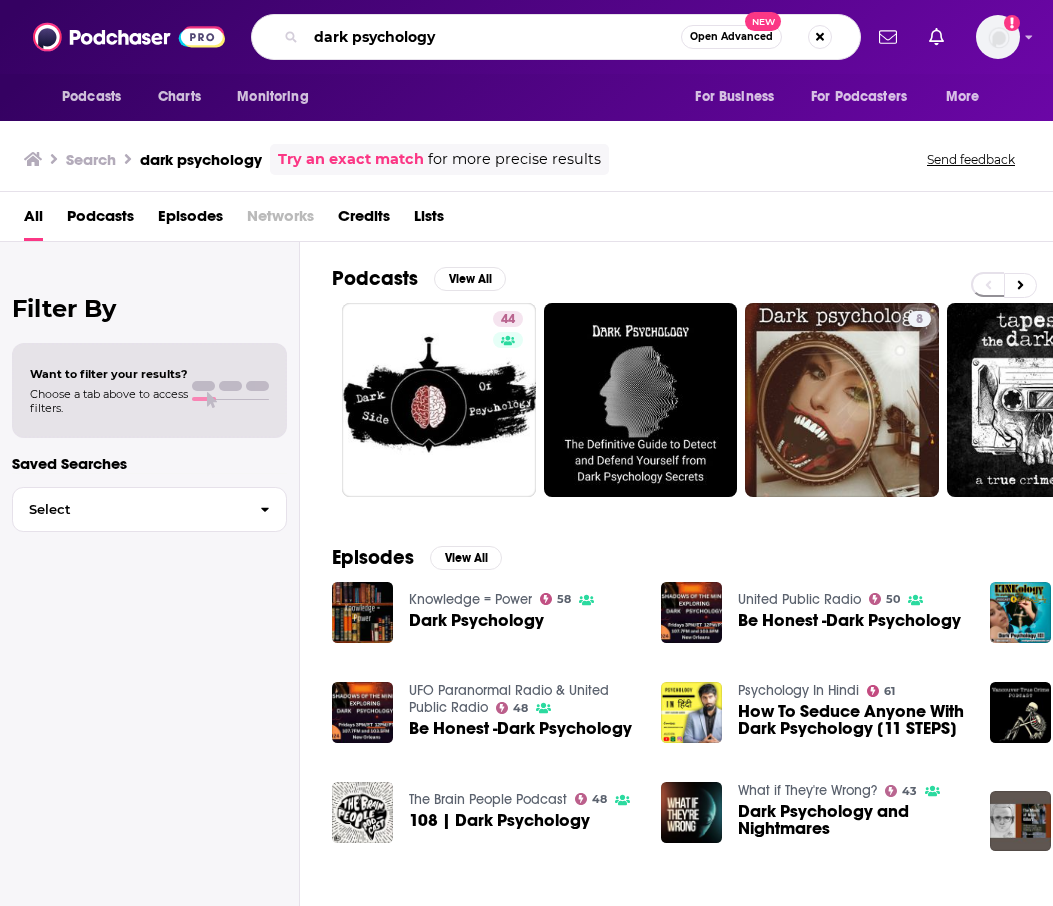 click on "dark psychology" at bounding box center (493, 37) 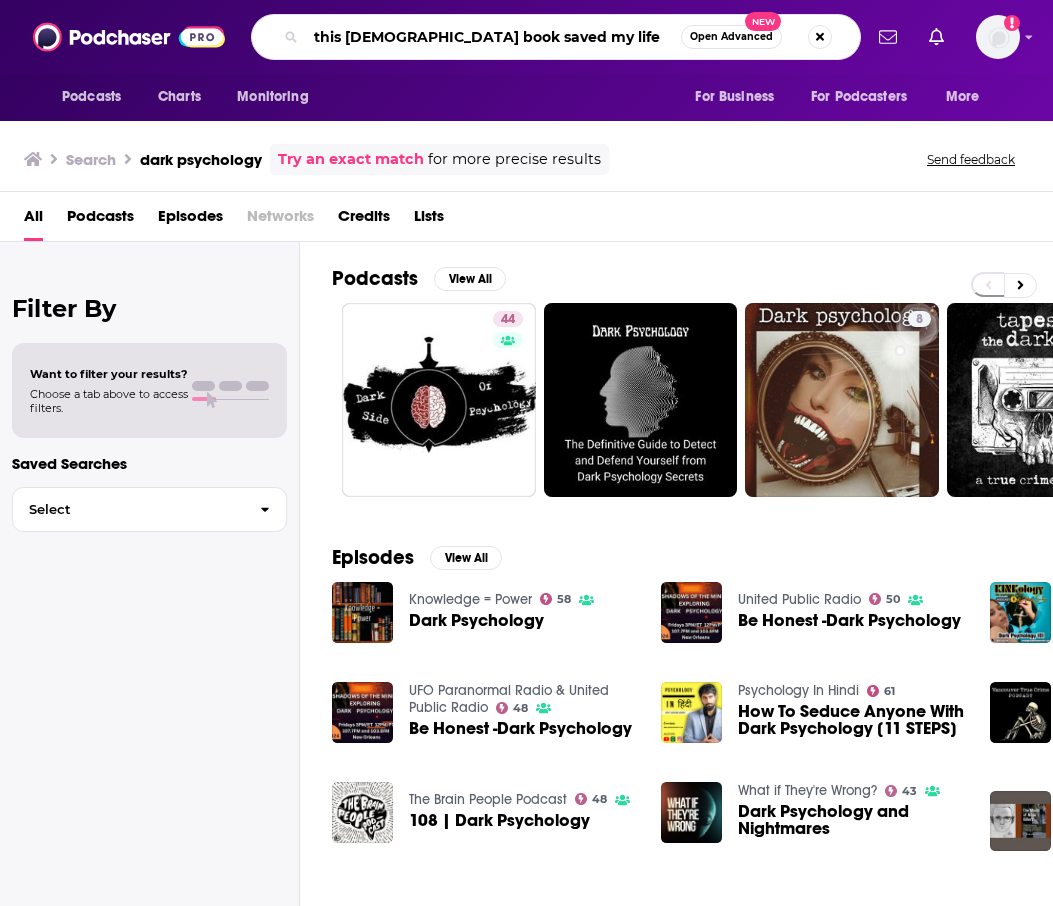 type on "this [DEMOGRAPHIC_DATA] book saved my life" 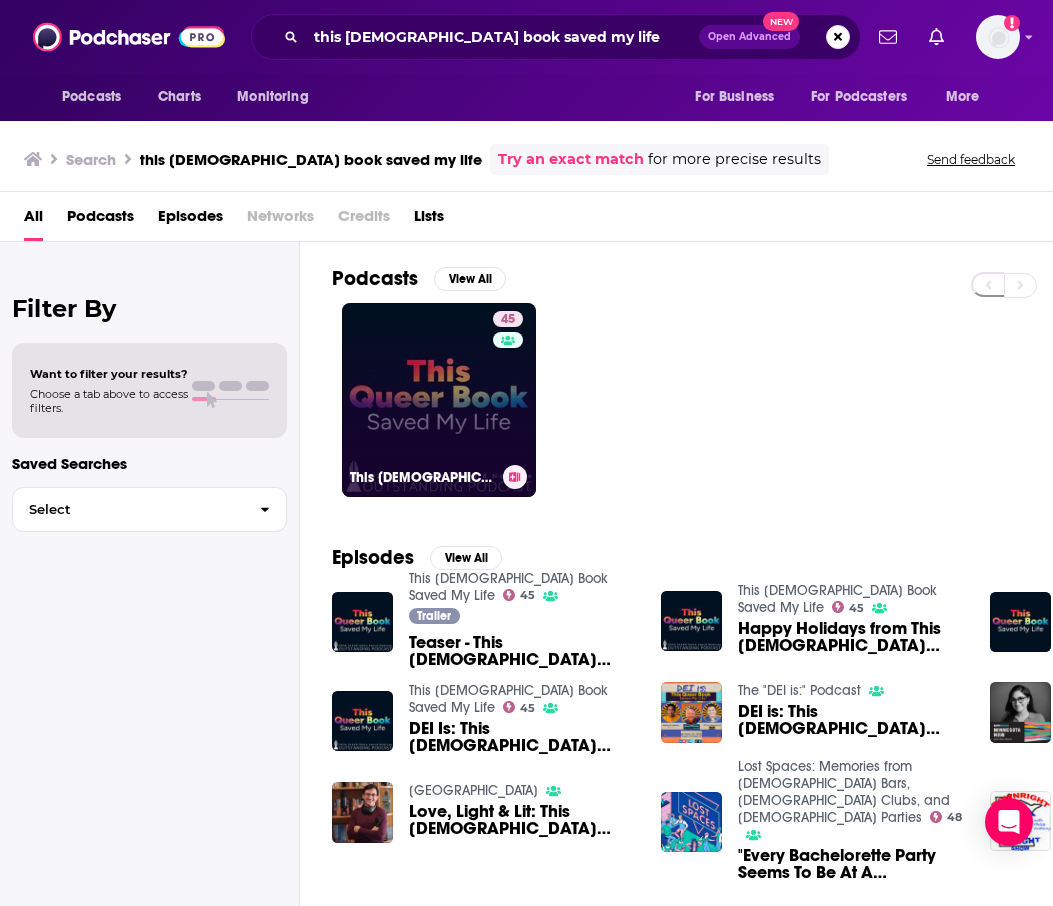 click on "45 This [DEMOGRAPHIC_DATA] Book Saved My Life" at bounding box center [439, 400] 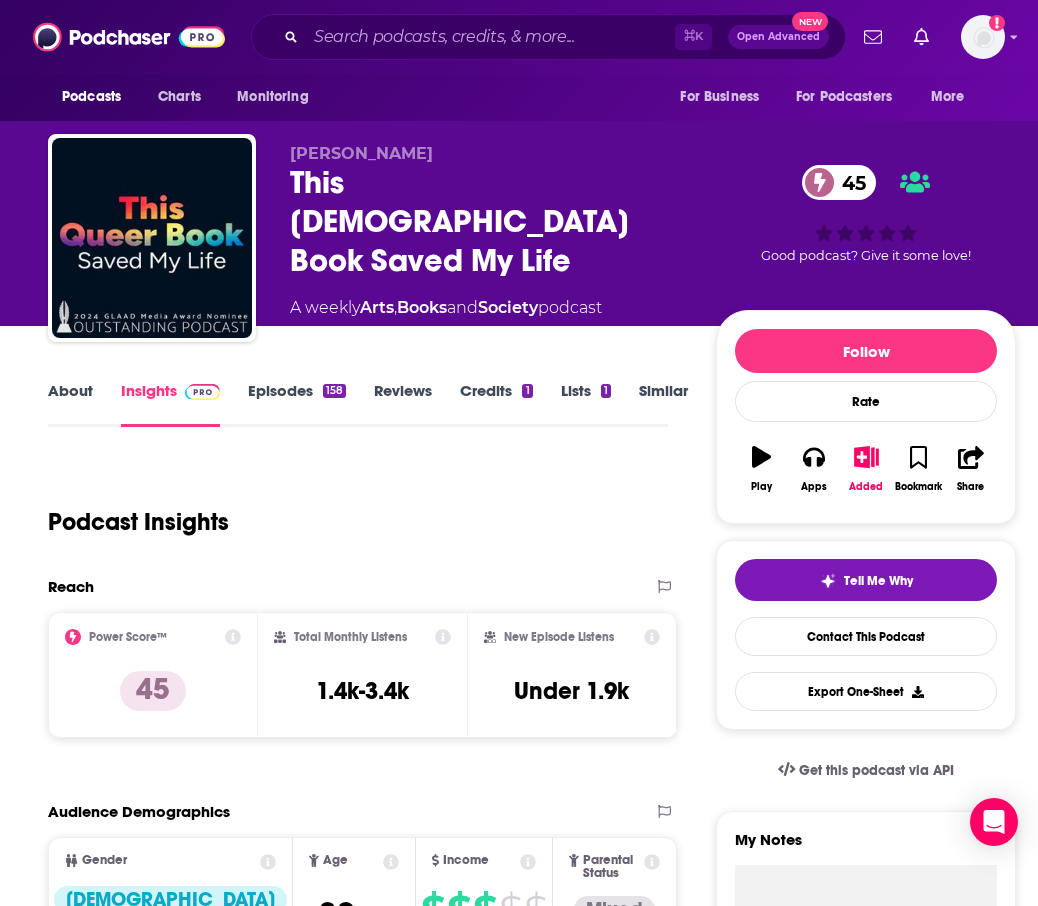 click on "Episodes 158" at bounding box center (297, 404) 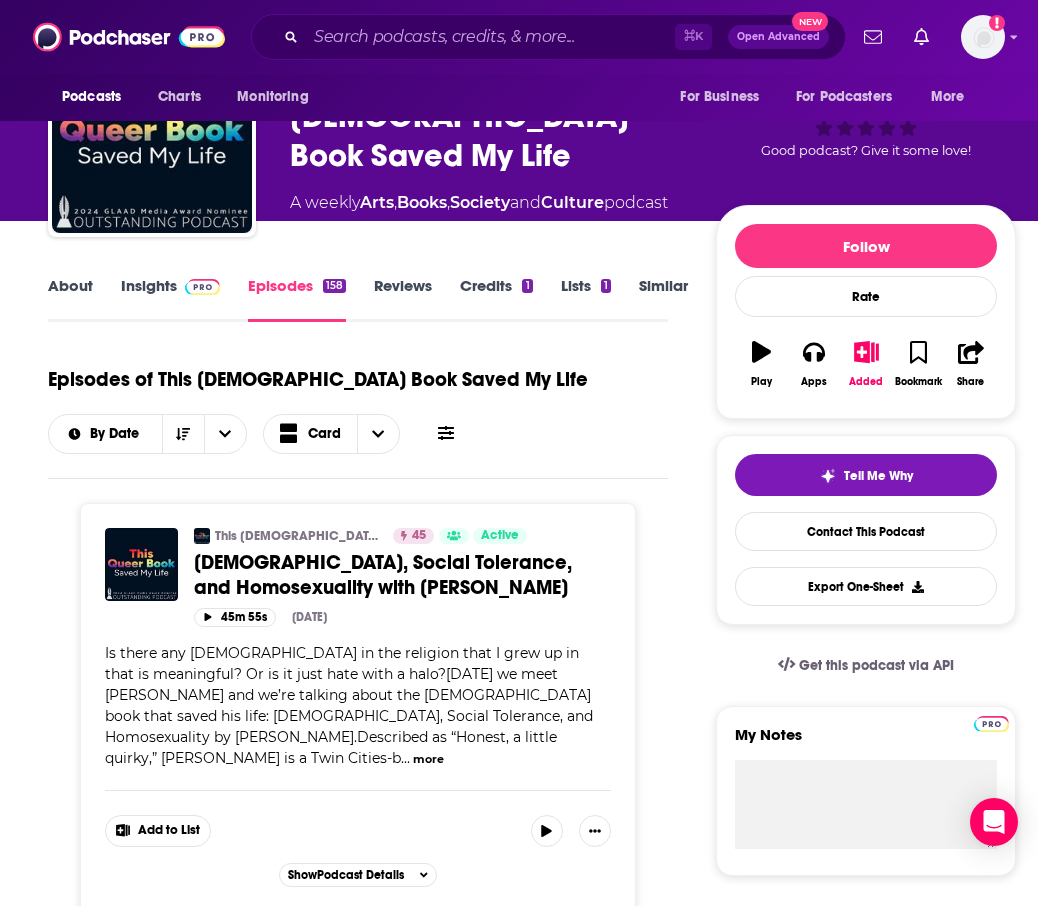 scroll, scrollTop: 0, scrollLeft: 0, axis: both 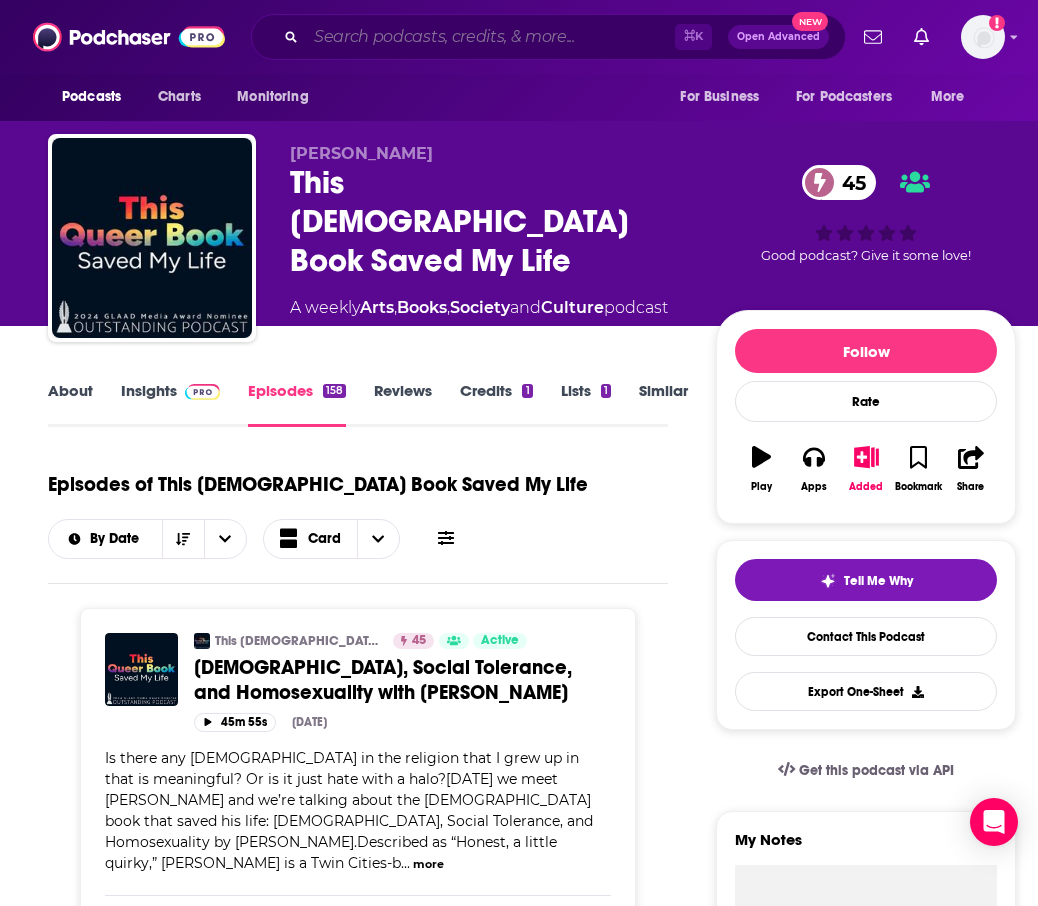 click at bounding box center (490, 37) 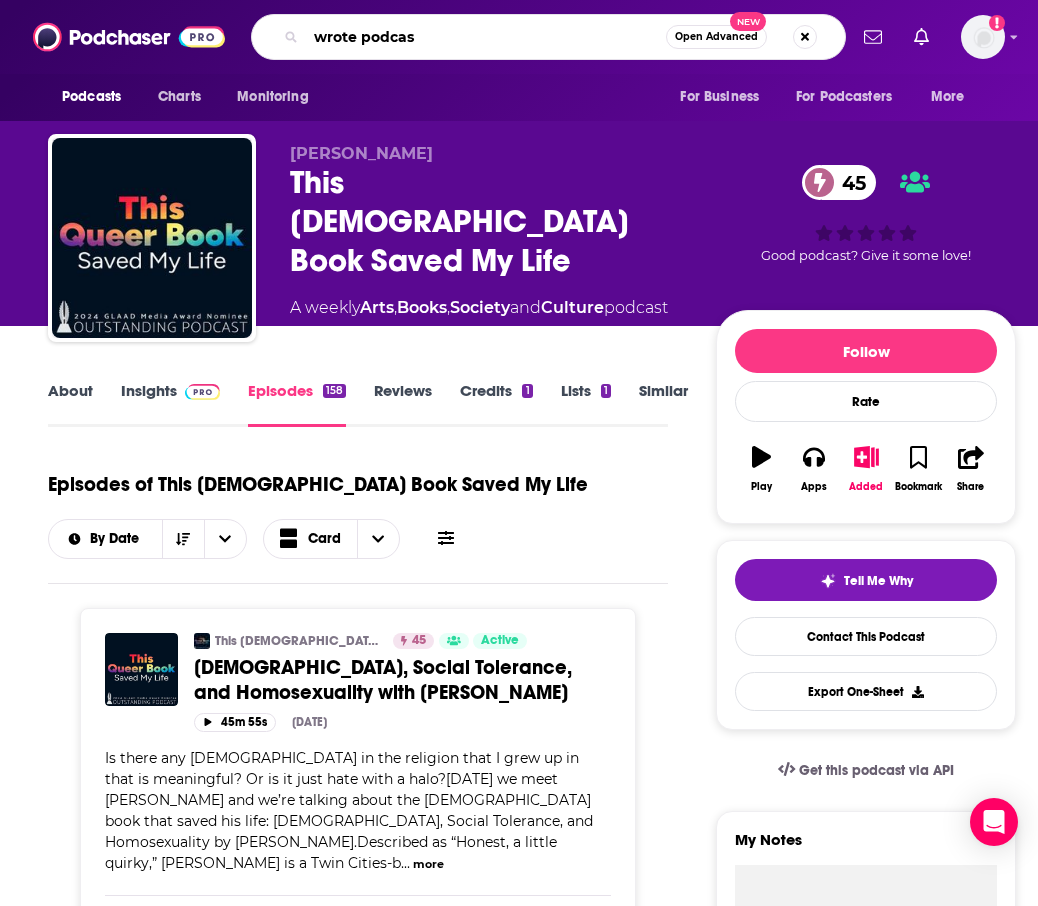 type on "wrote podcast" 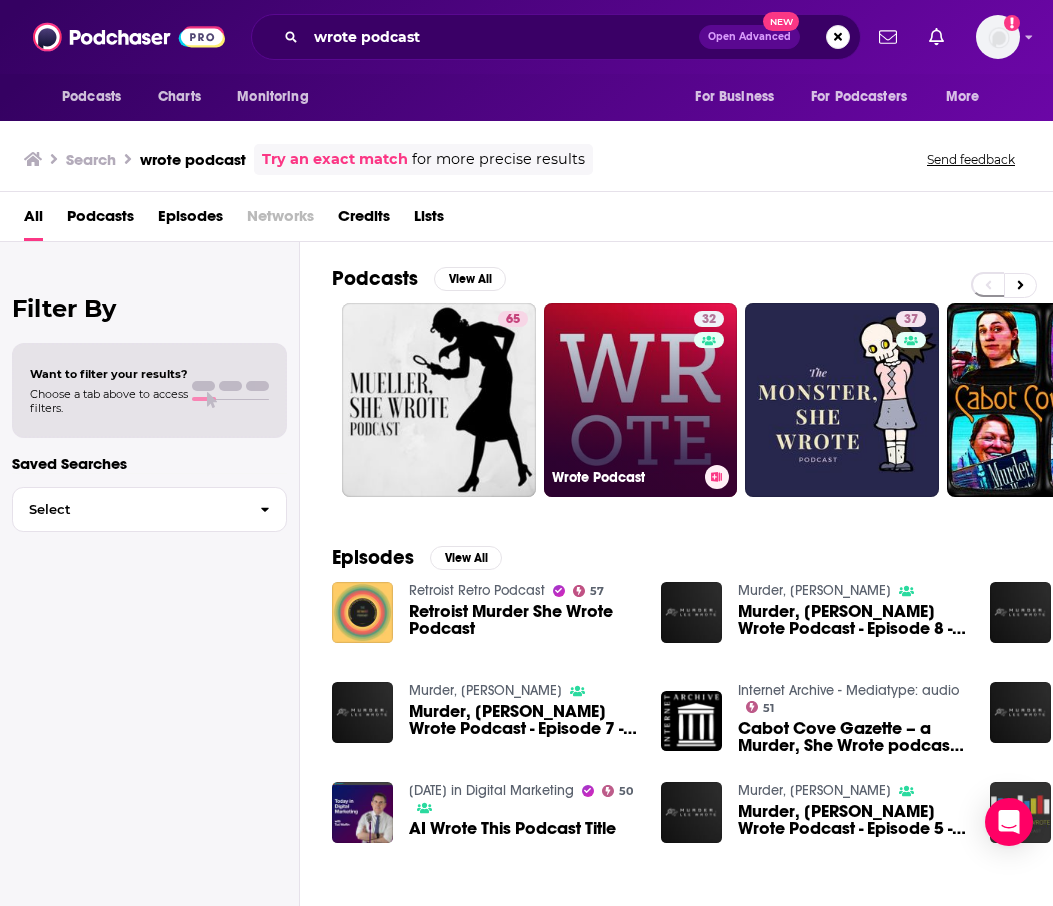 click on "32 Wrote Podcast" at bounding box center [641, 400] 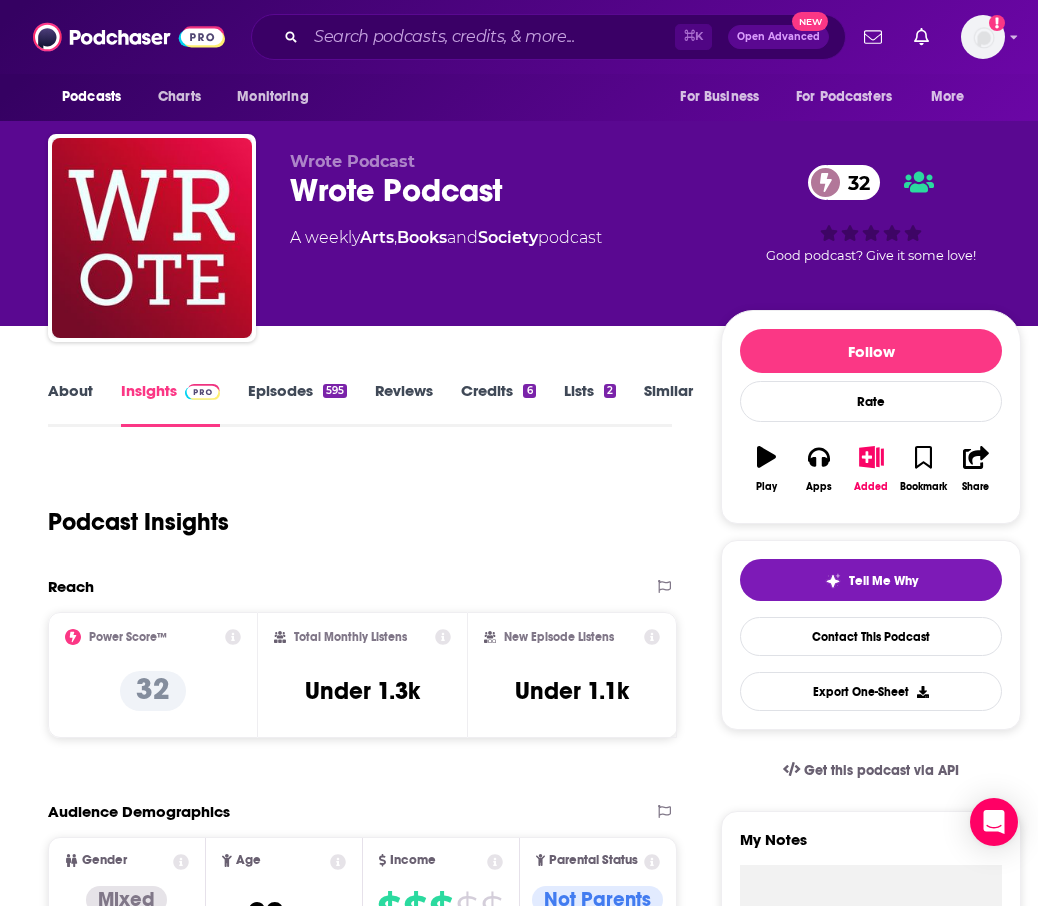 click on "Episodes 595" at bounding box center (297, 404) 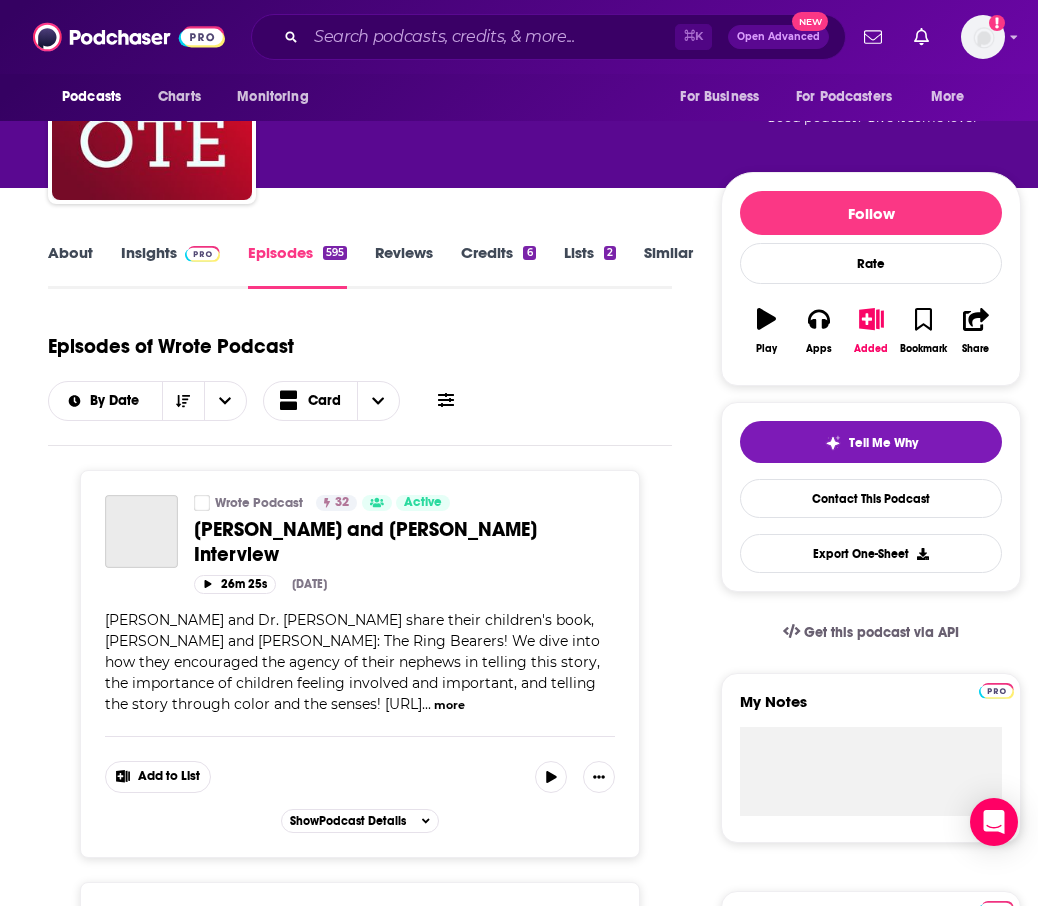 scroll, scrollTop: 164, scrollLeft: 0, axis: vertical 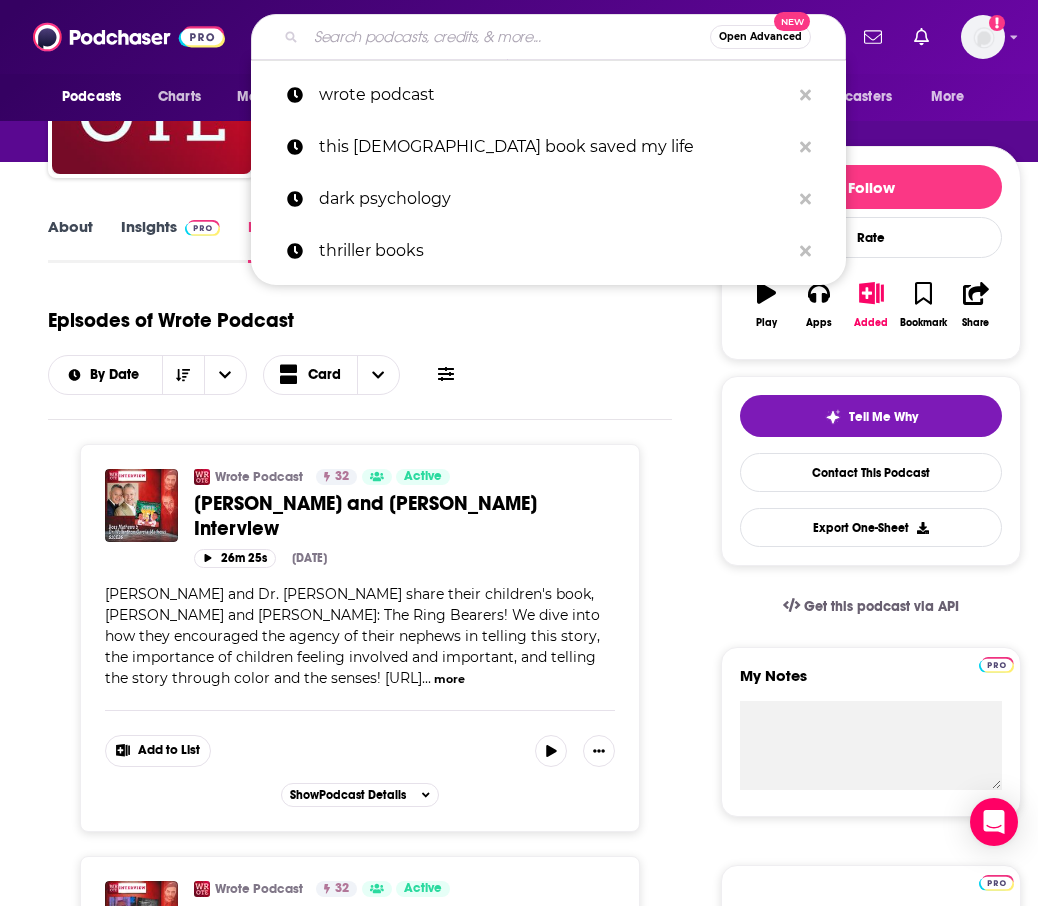 click at bounding box center [508, 37] 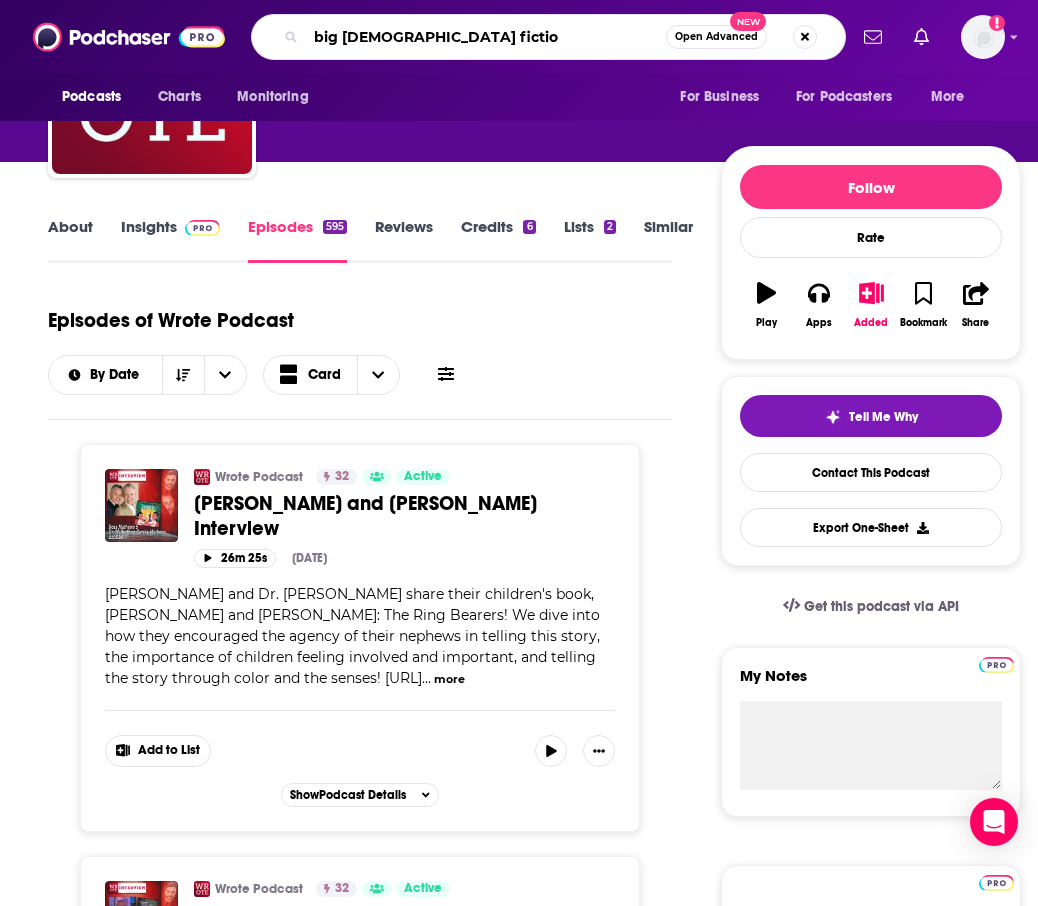 type on "big [DEMOGRAPHIC_DATA] fiction" 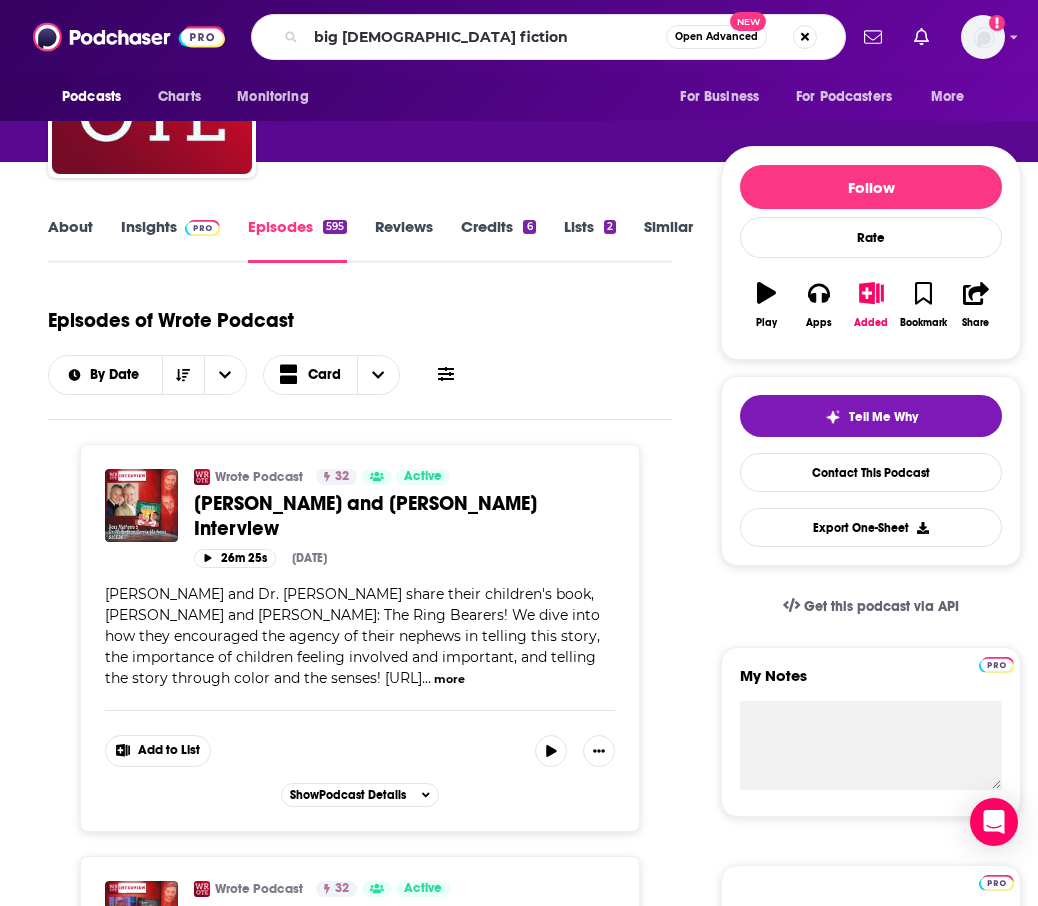 scroll, scrollTop: 0, scrollLeft: 0, axis: both 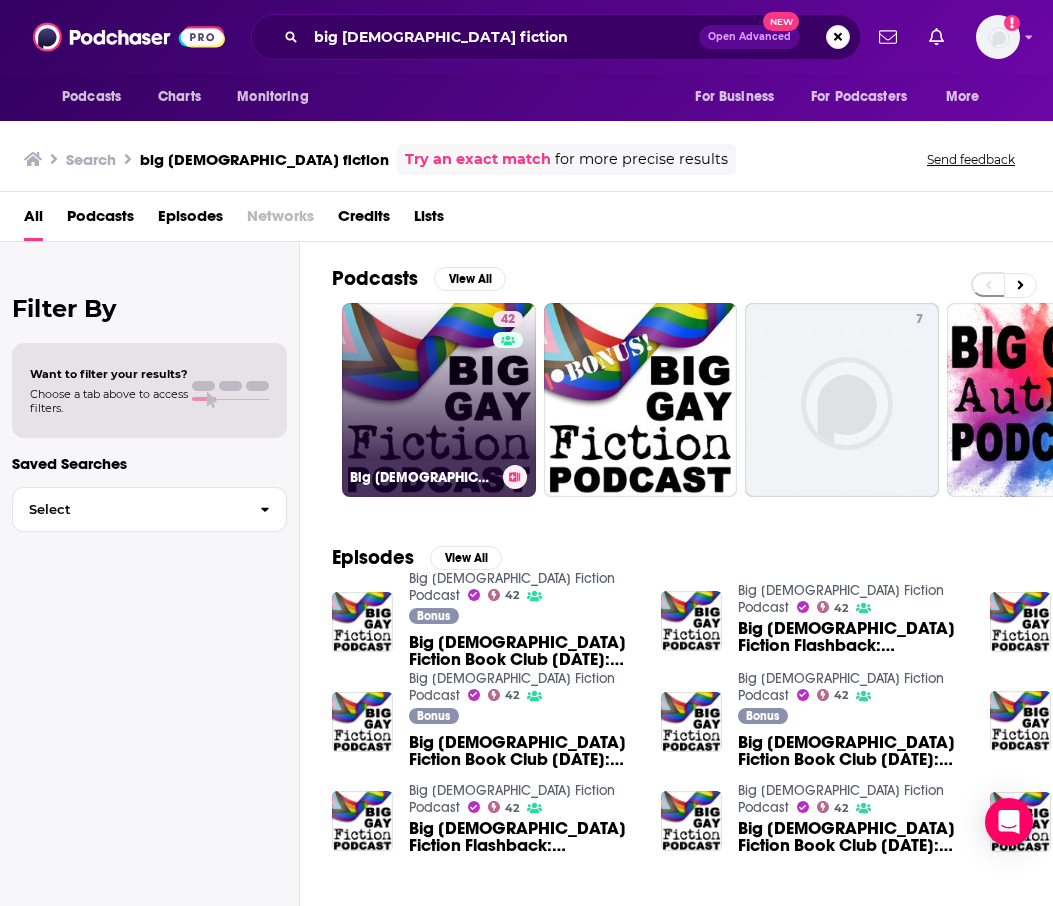click on "42 Big [DEMOGRAPHIC_DATA] Fiction Podcast" at bounding box center [439, 400] 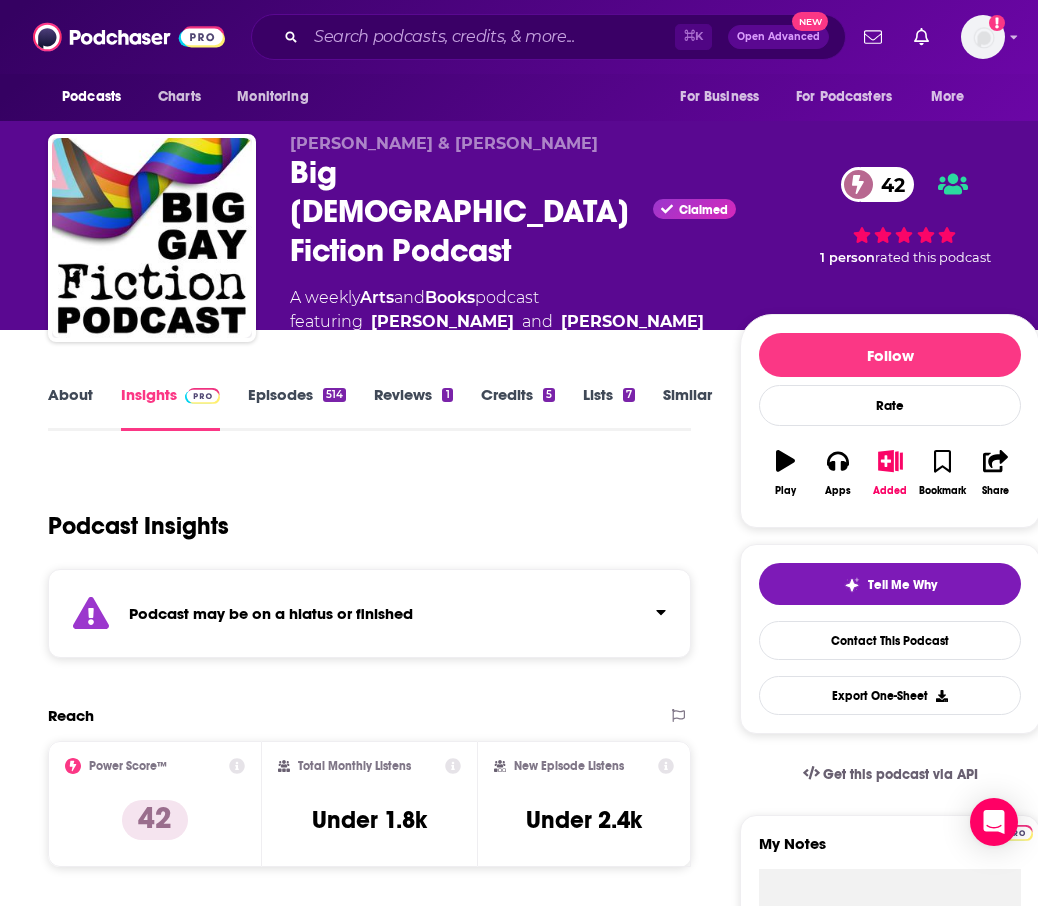 click on "Podcast may be on a hiatus or finished" at bounding box center (369, 613) 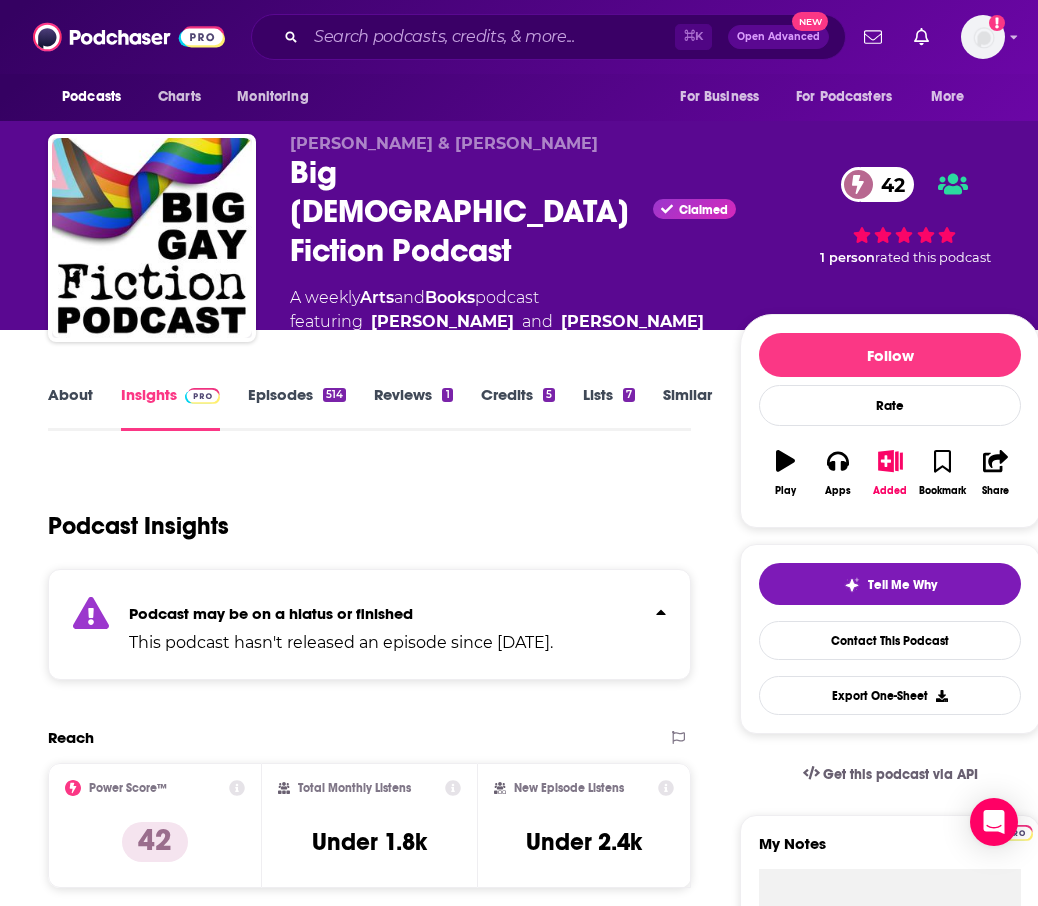 click on "Podcast may be on a hiatus or finished This podcast hasn't released an episode since [DATE]." at bounding box center (369, 624) 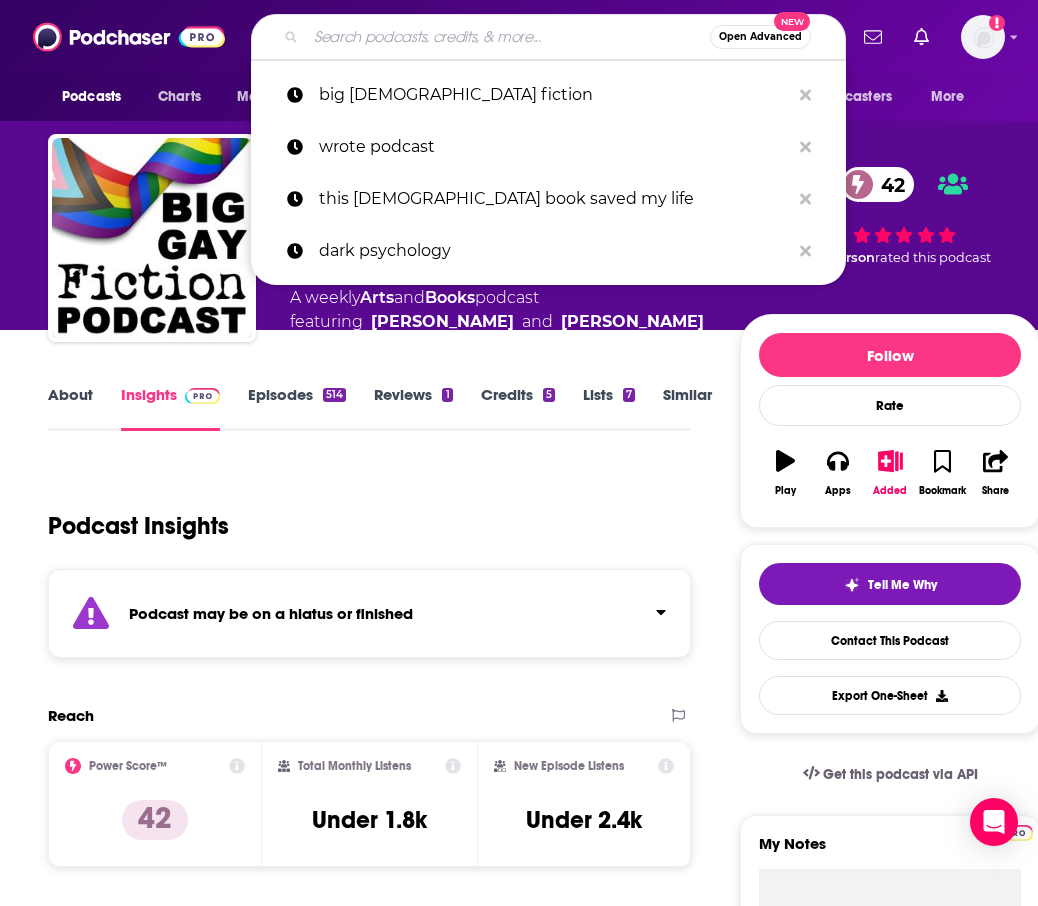 click at bounding box center (508, 37) 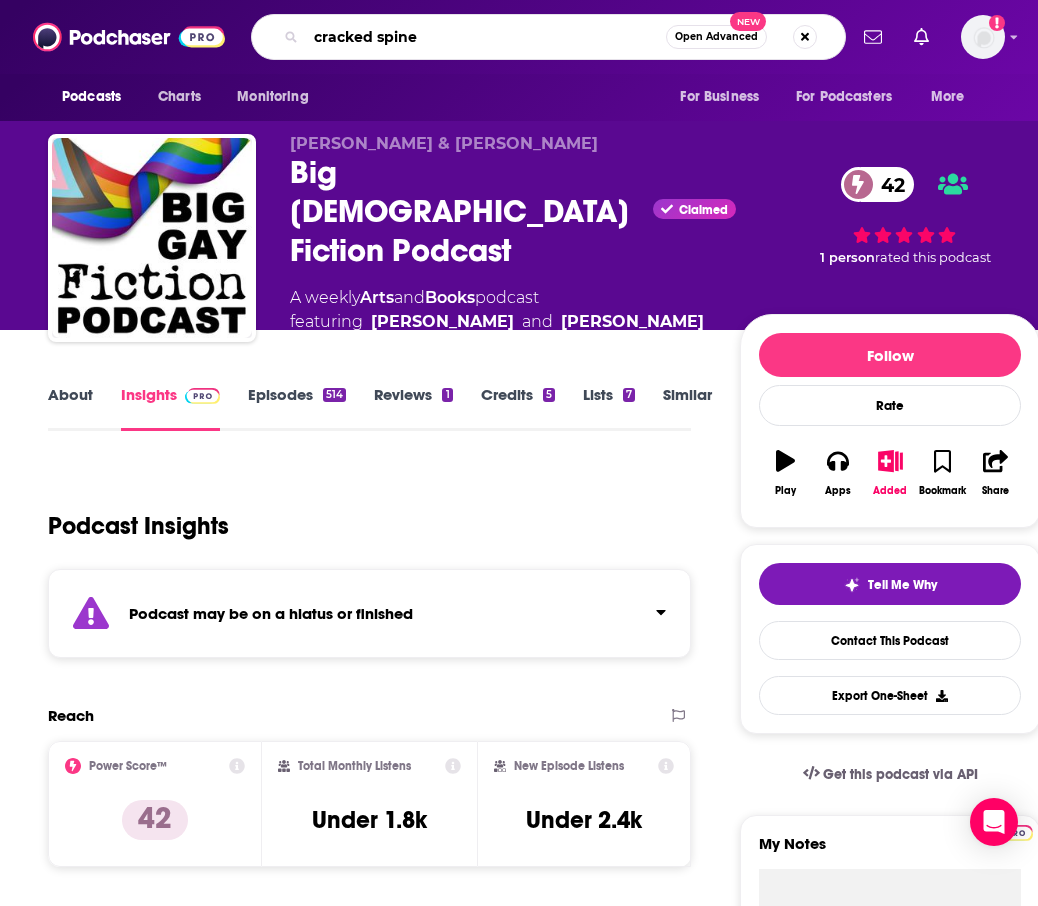 type on "cracked spines" 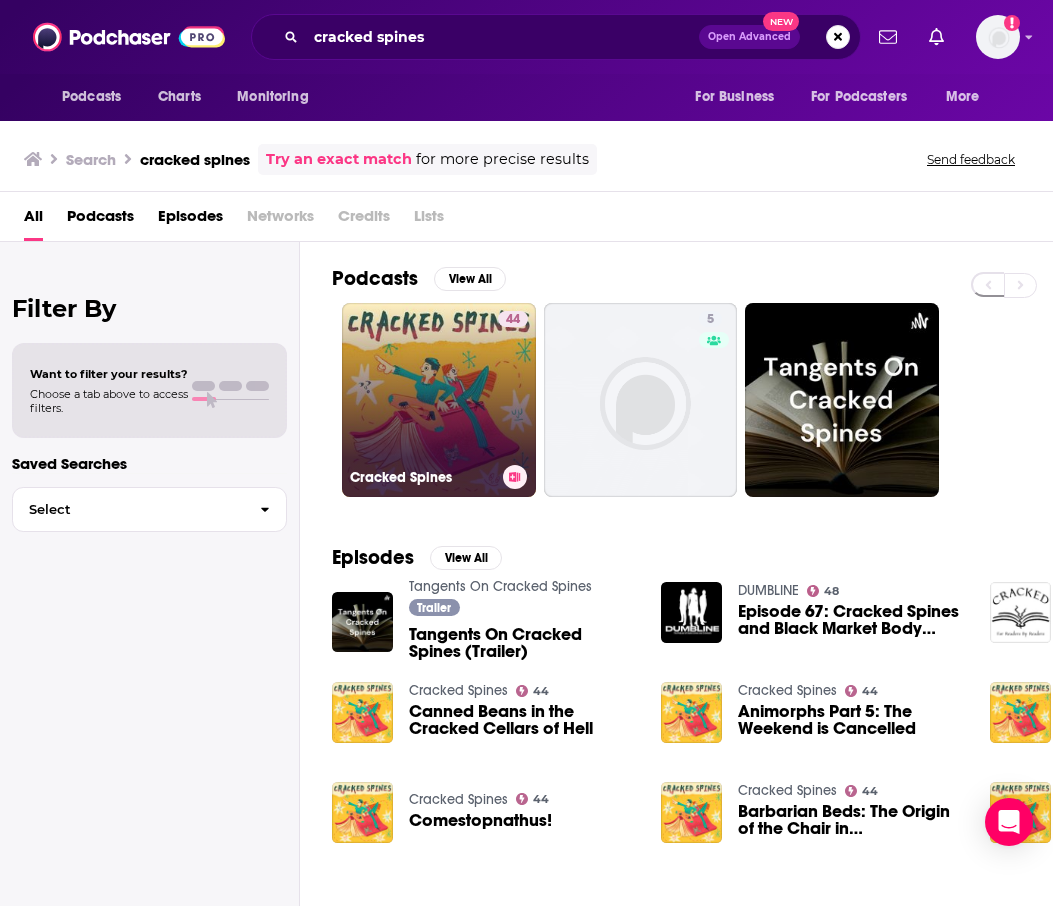 click on "44 Cracked Spines" at bounding box center (439, 400) 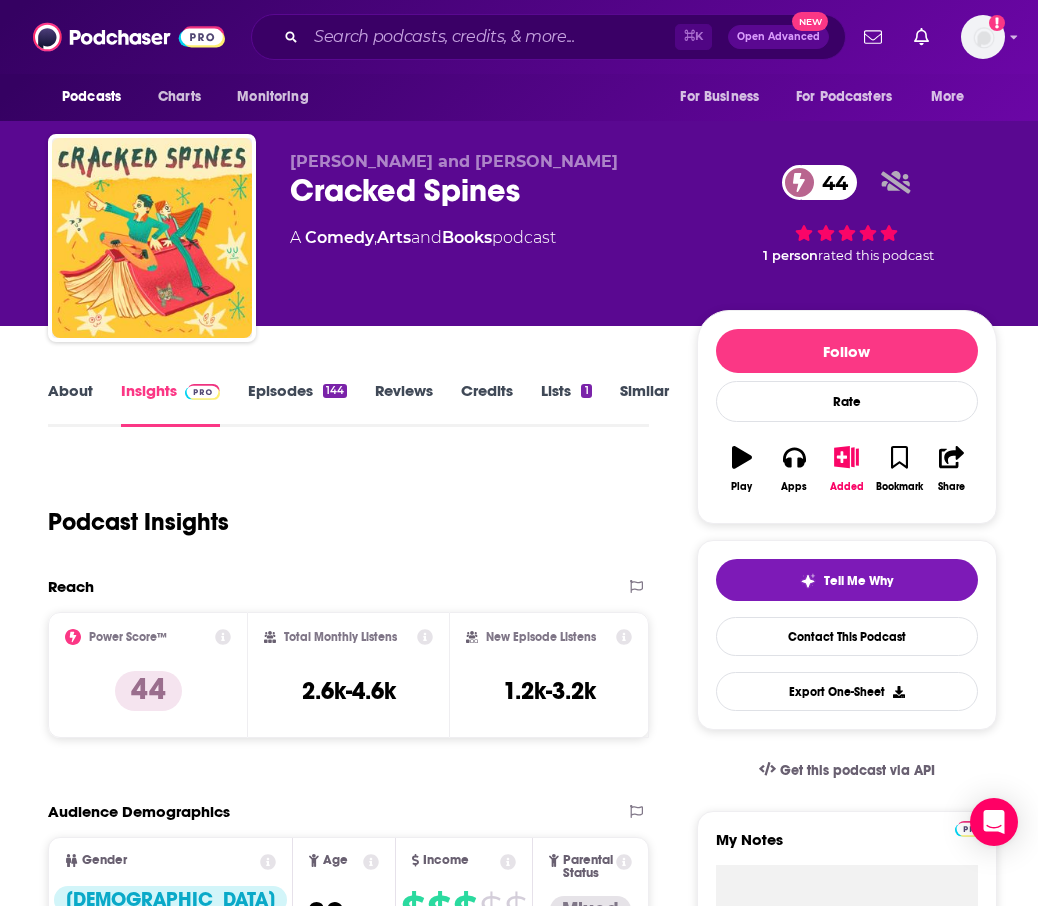 click on "Episodes 144" at bounding box center (297, 404) 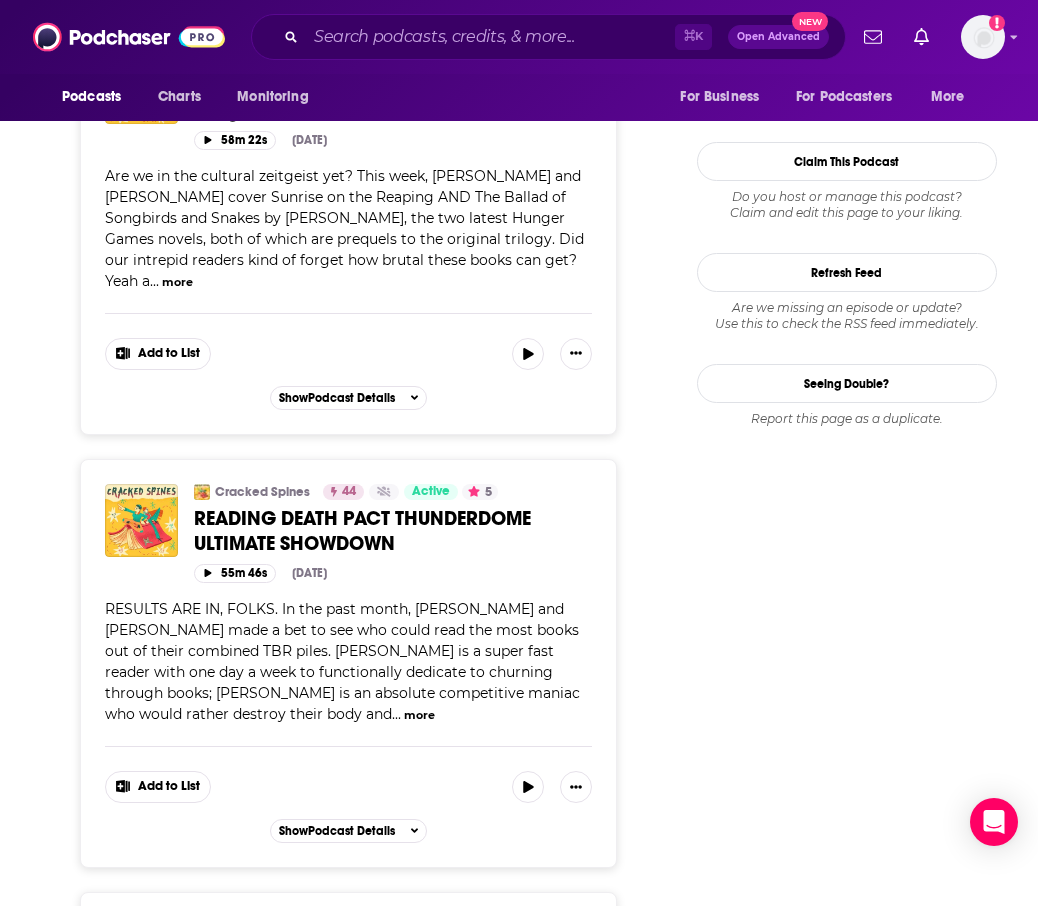 scroll, scrollTop: 2325, scrollLeft: 0, axis: vertical 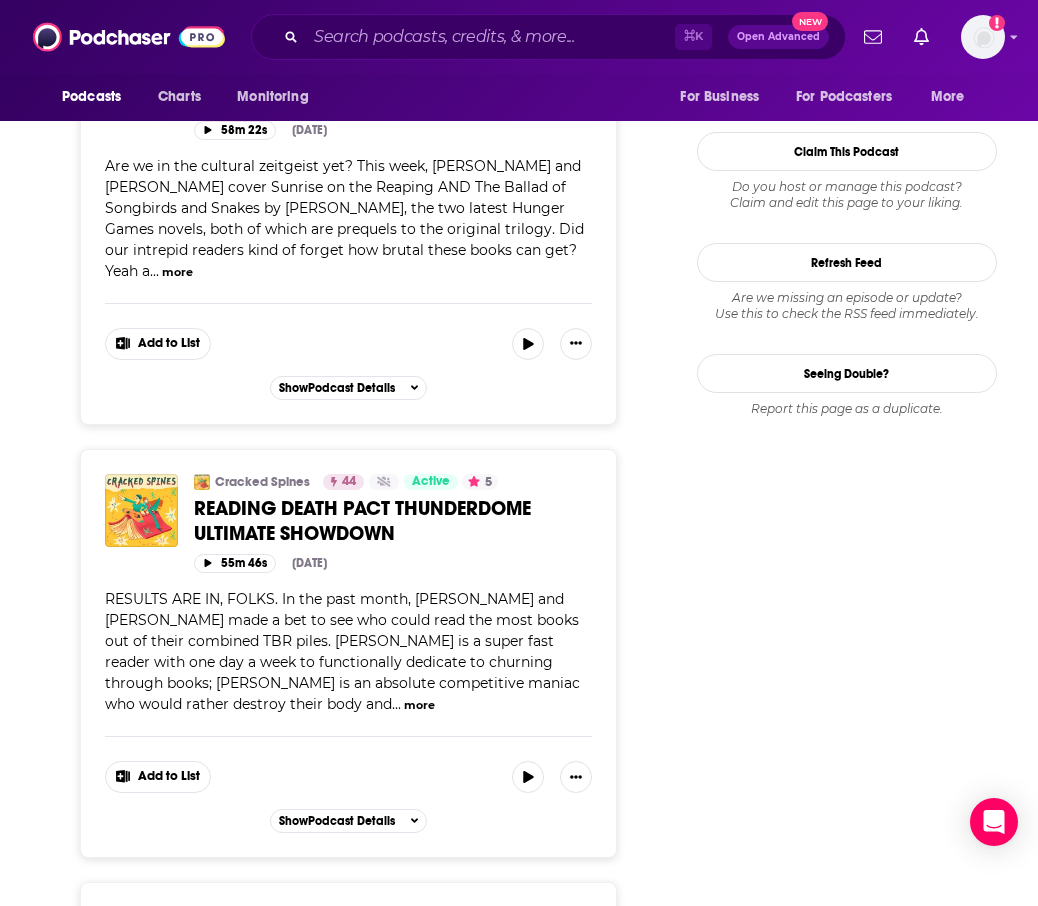 click on "more" at bounding box center [419, 705] 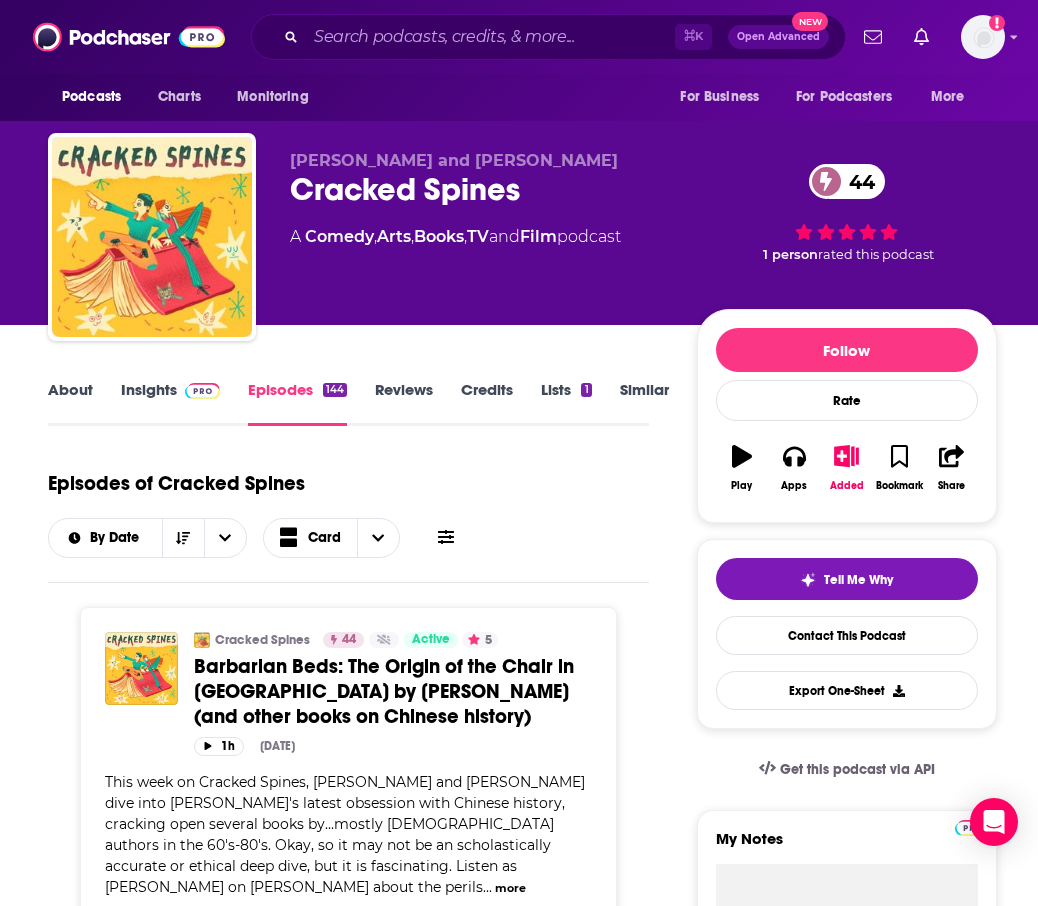scroll, scrollTop: 0, scrollLeft: 0, axis: both 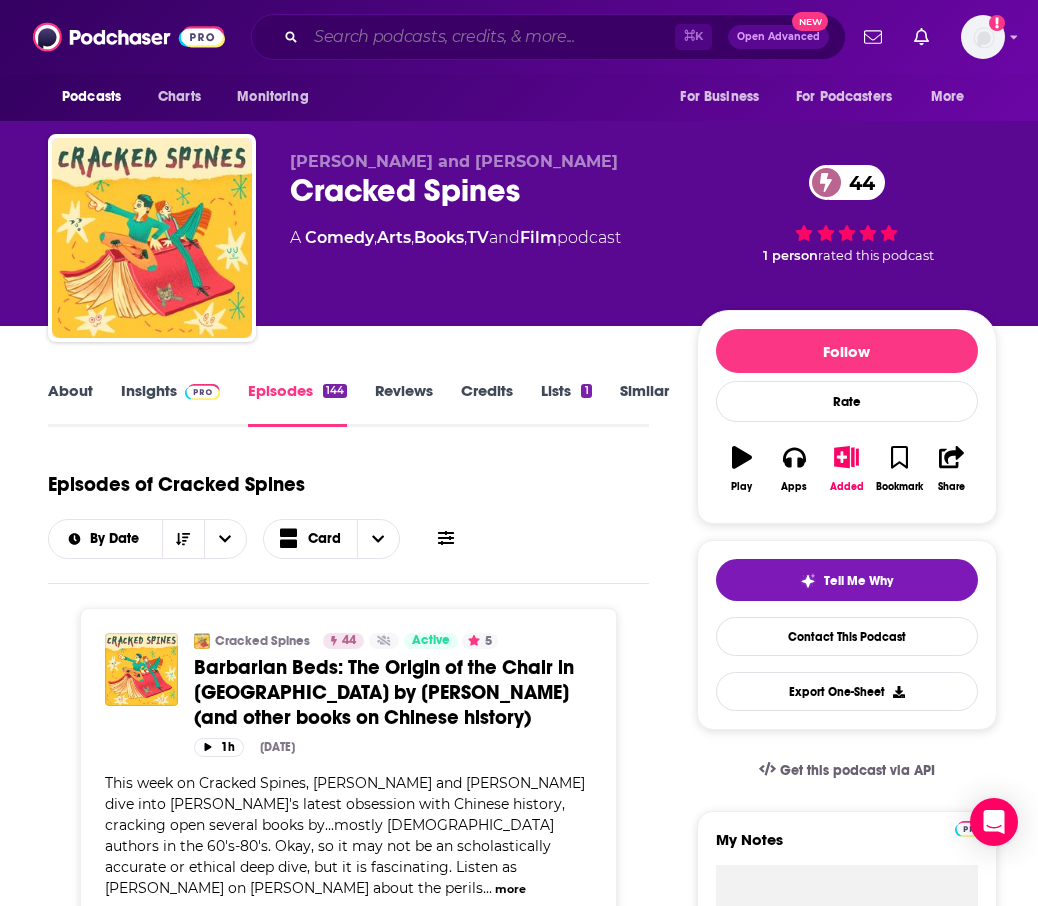 click at bounding box center [490, 37] 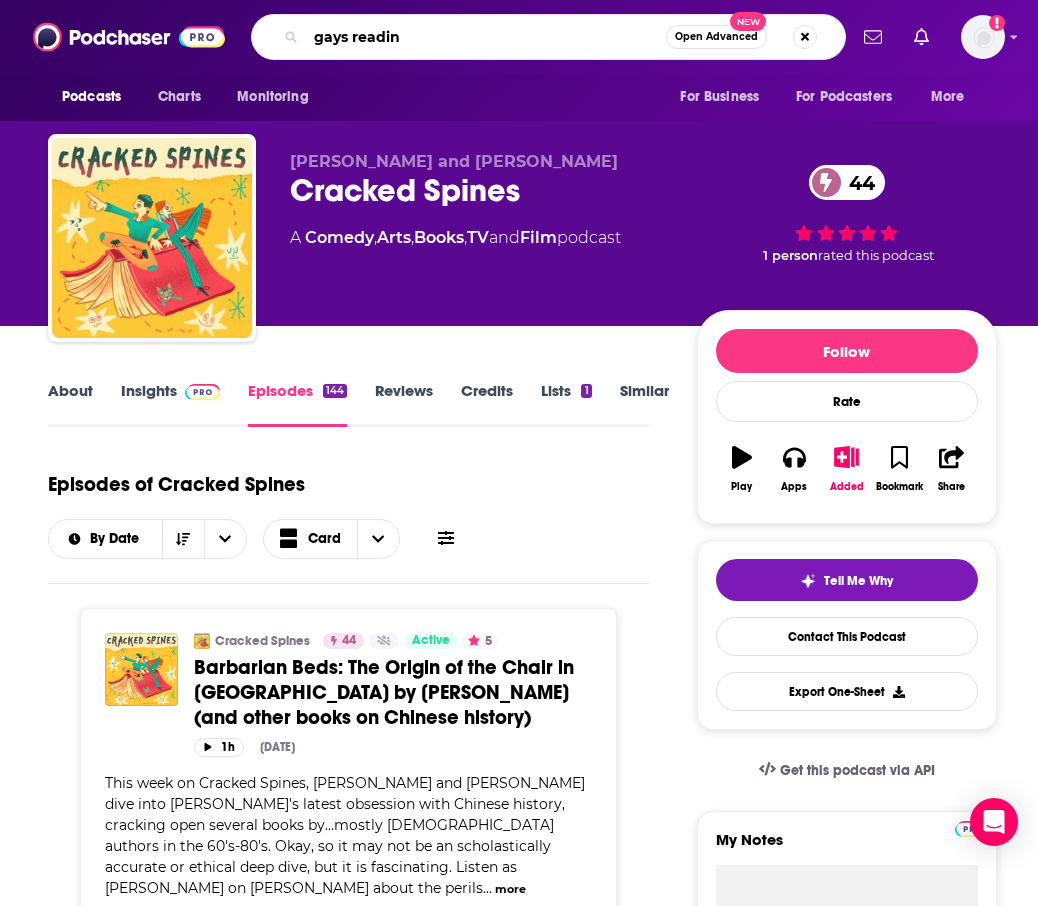 type on "gays reading" 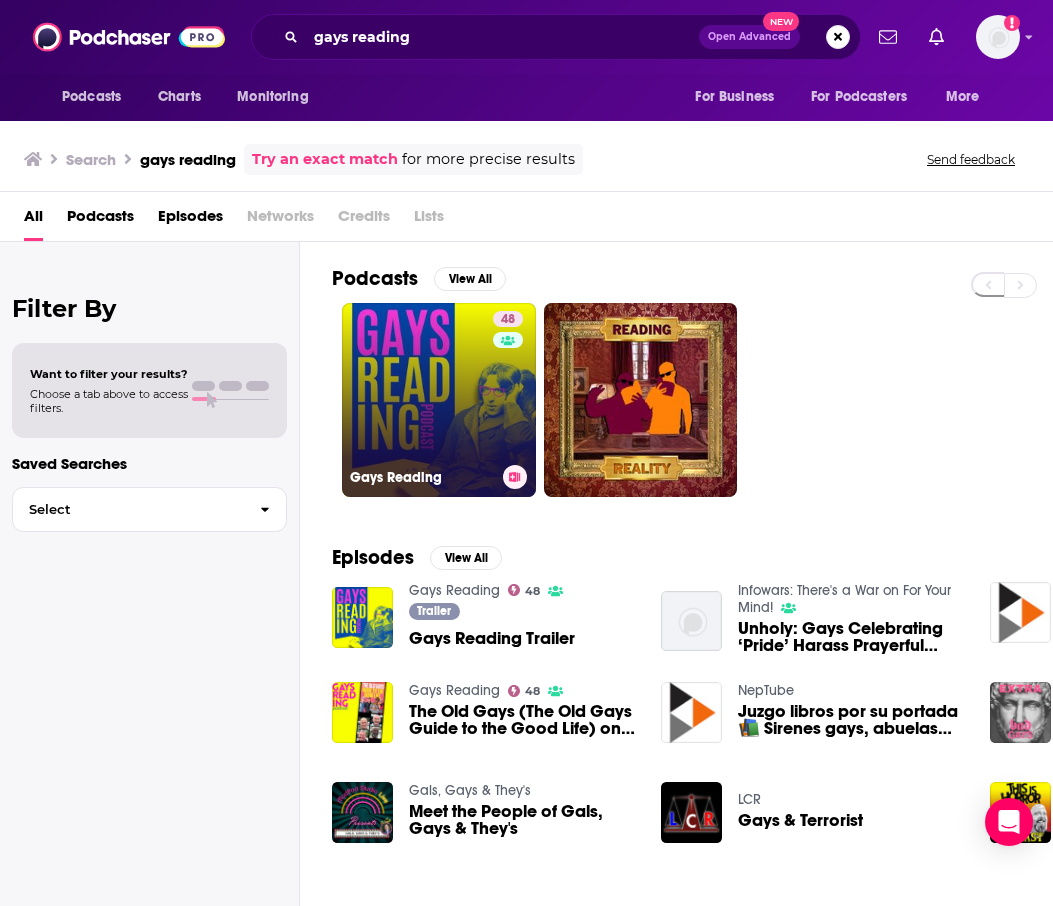 click on "48 Gays Reading" at bounding box center (439, 400) 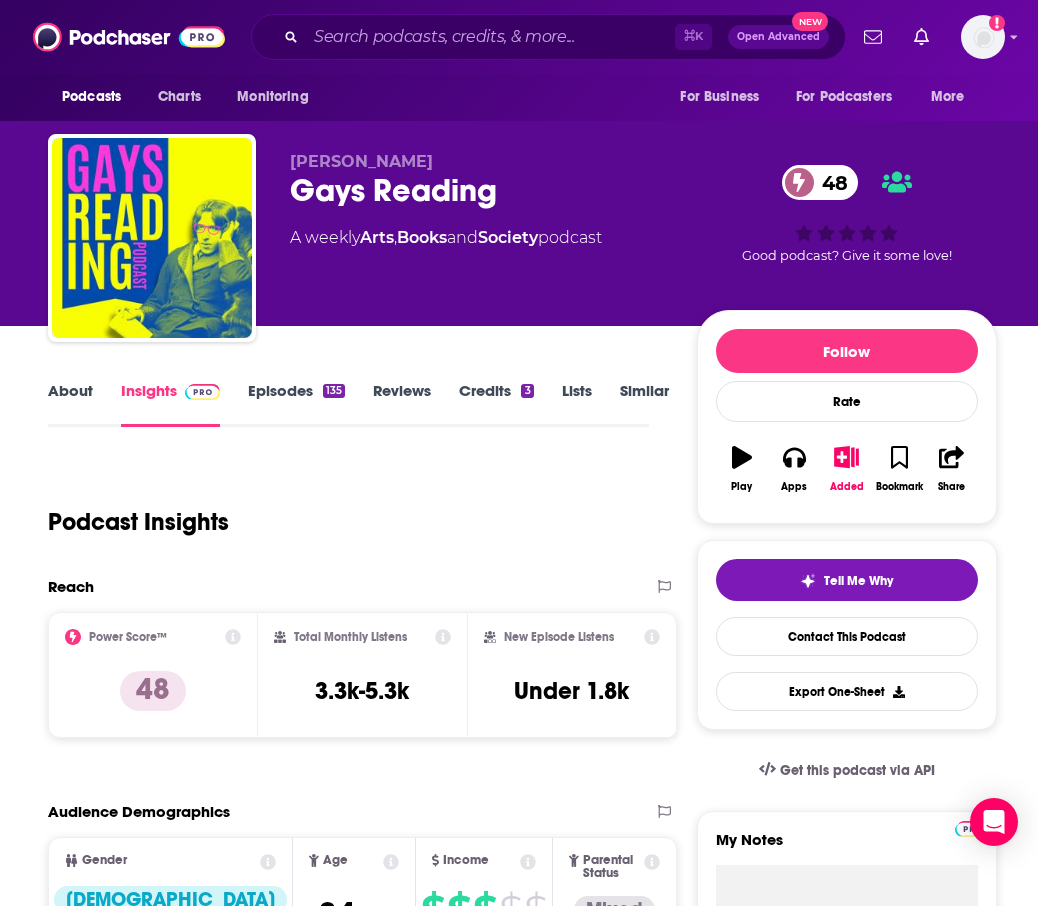 click on "Episodes 135" at bounding box center [296, 404] 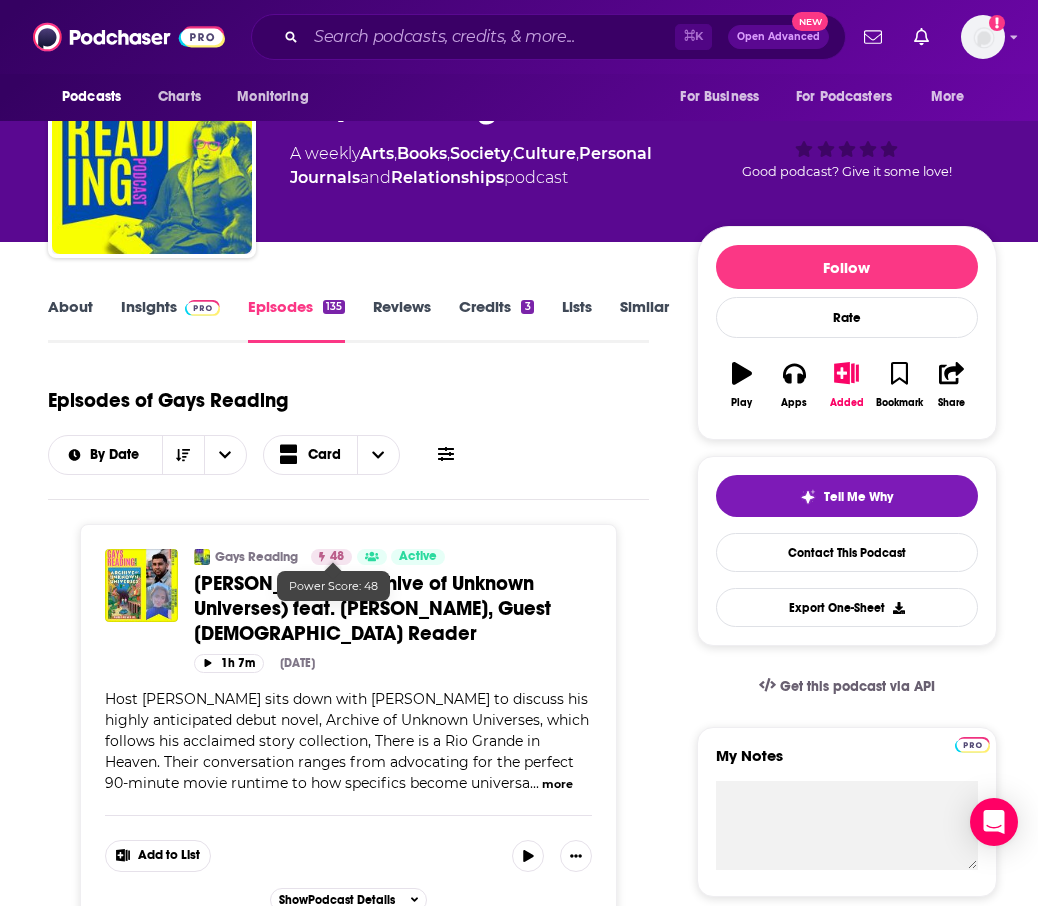 scroll, scrollTop: 0, scrollLeft: 0, axis: both 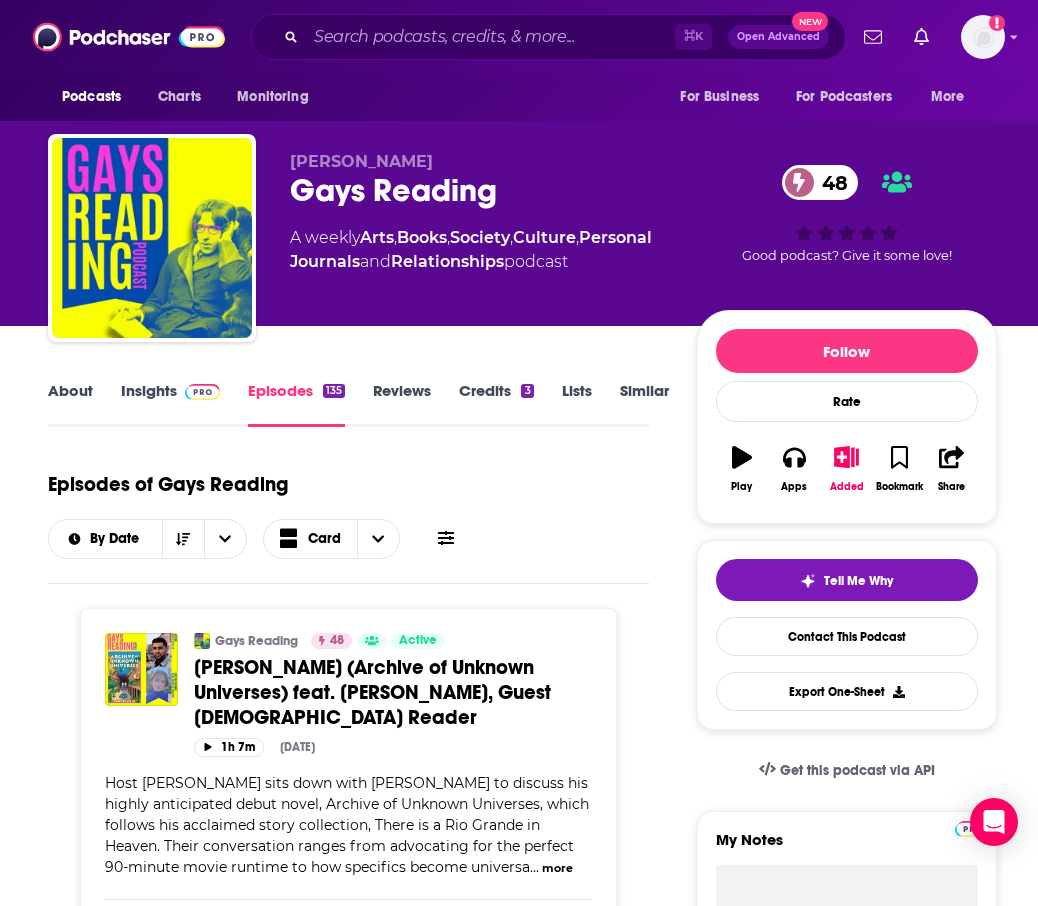 click on "Insights" at bounding box center (170, 404) 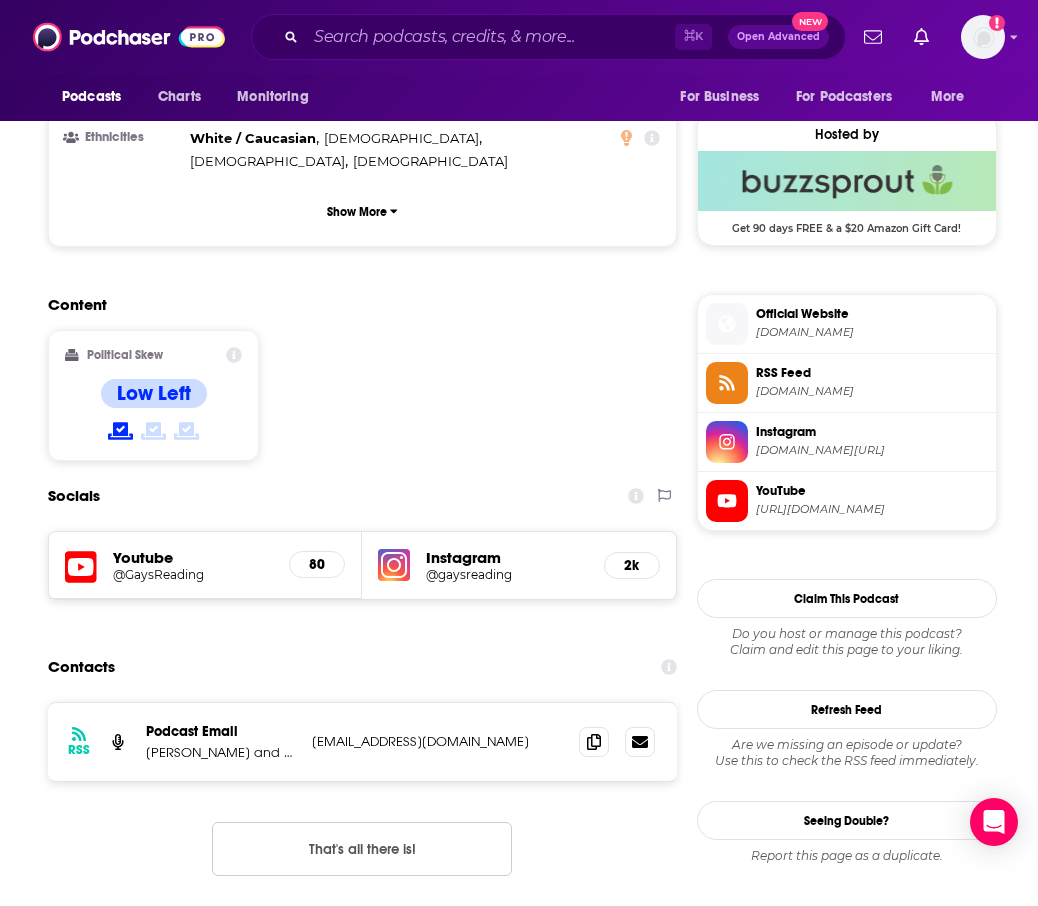 scroll, scrollTop: 1445, scrollLeft: 0, axis: vertical 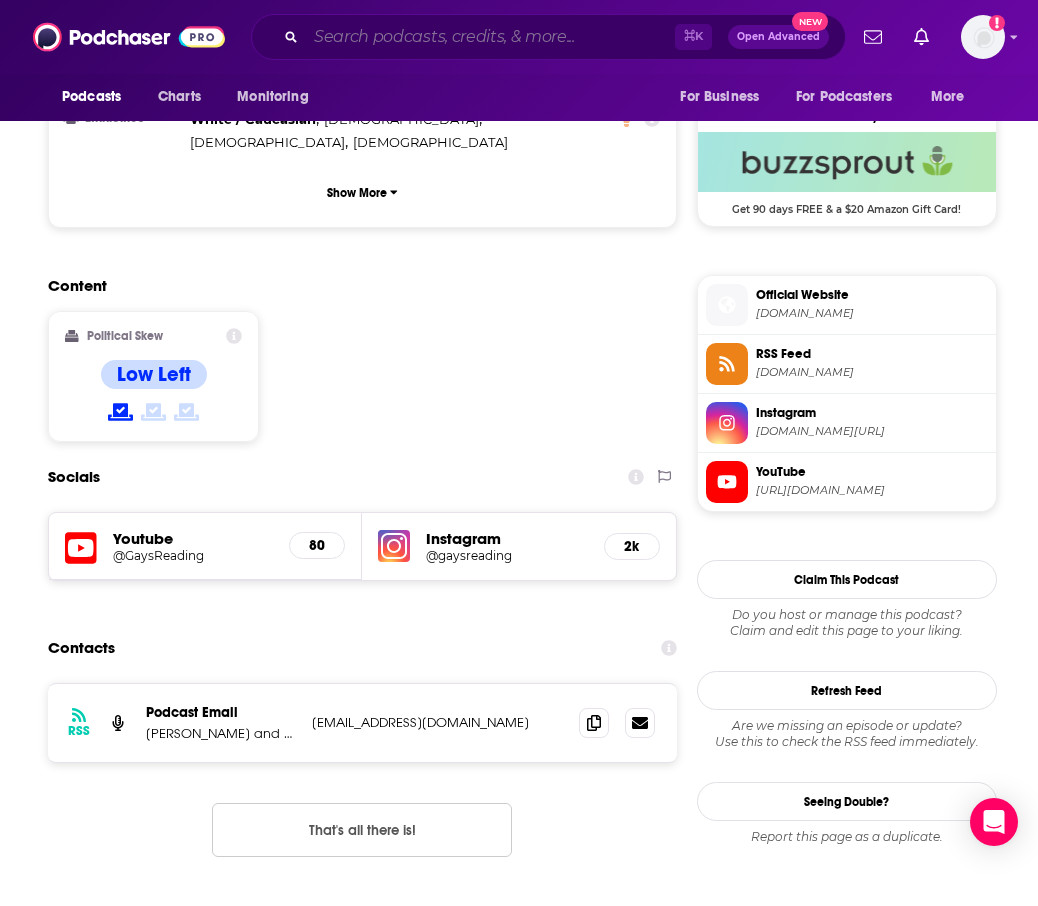click at bounding box center (490, 37) 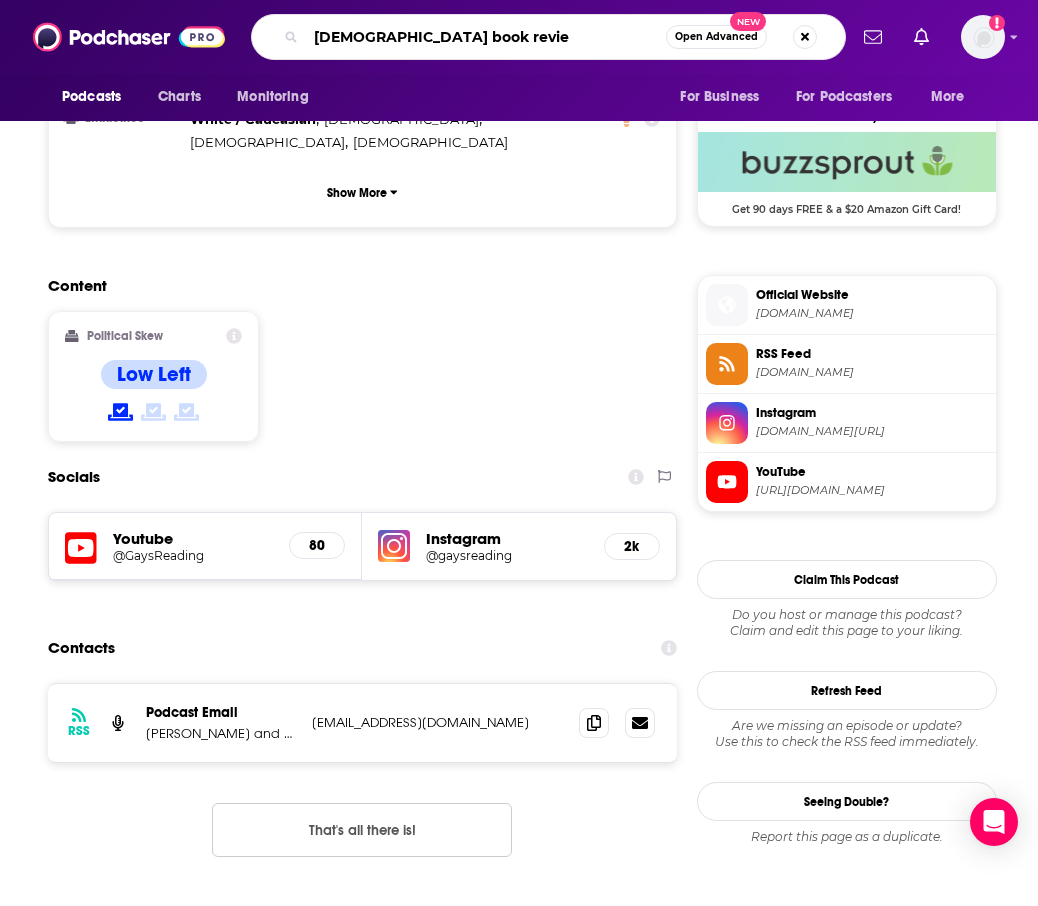 type on "[DEMOGRAPHIC_DATA] book review" 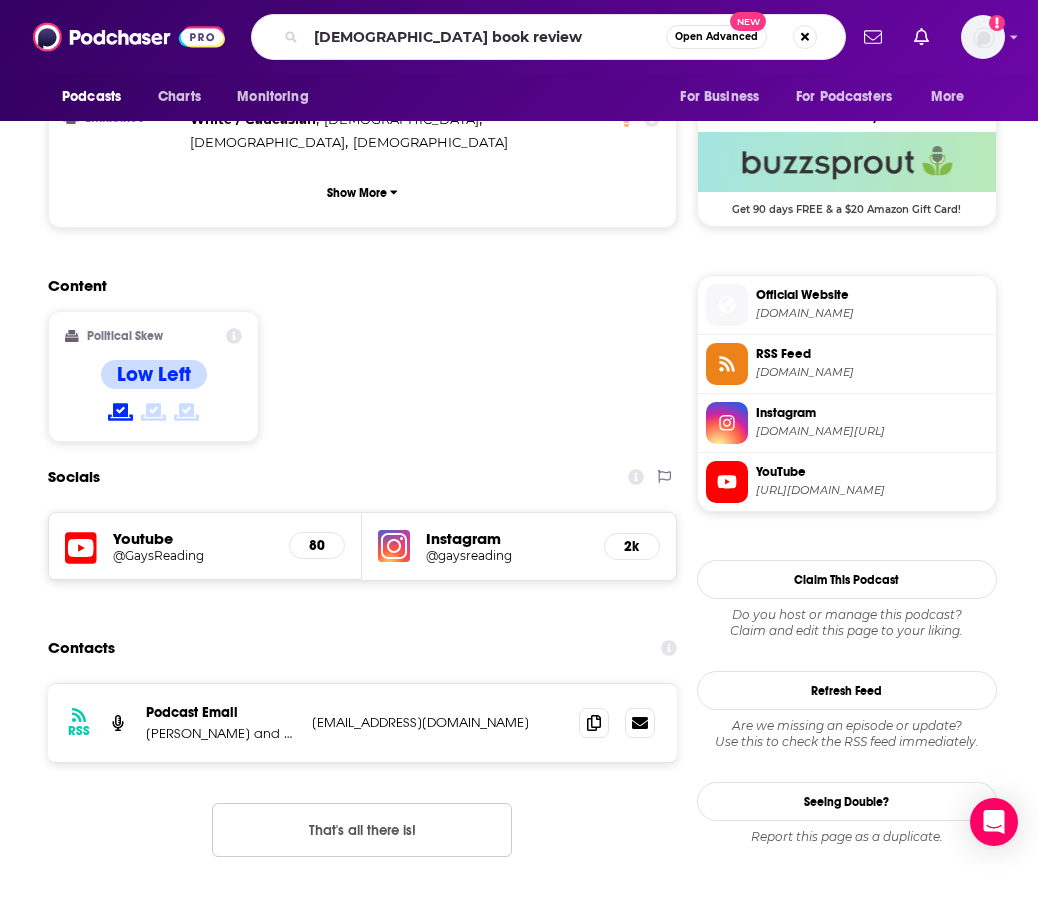 scroll, scrollTop: 0, scrollLeft: 0, axis: both 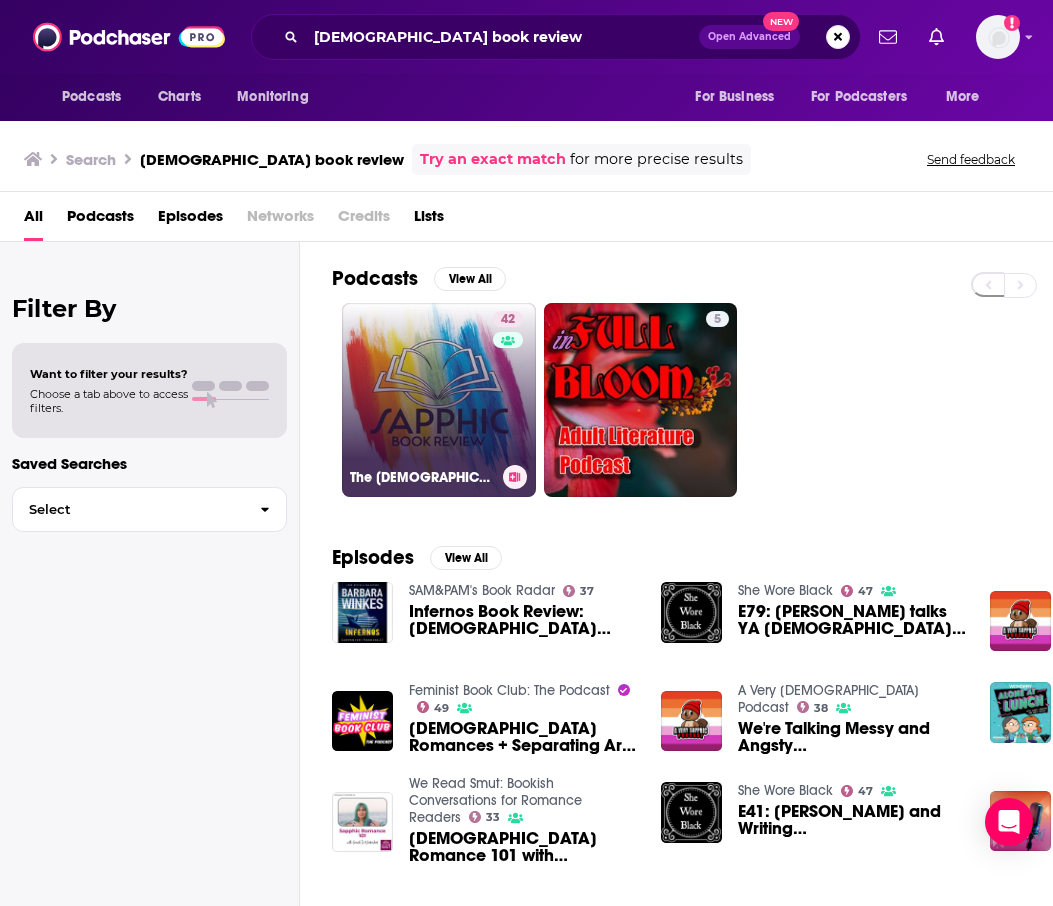 click on "42 The [DEMOGRAPHIC_DATA] Book Review" at bounding box center [439, 400] 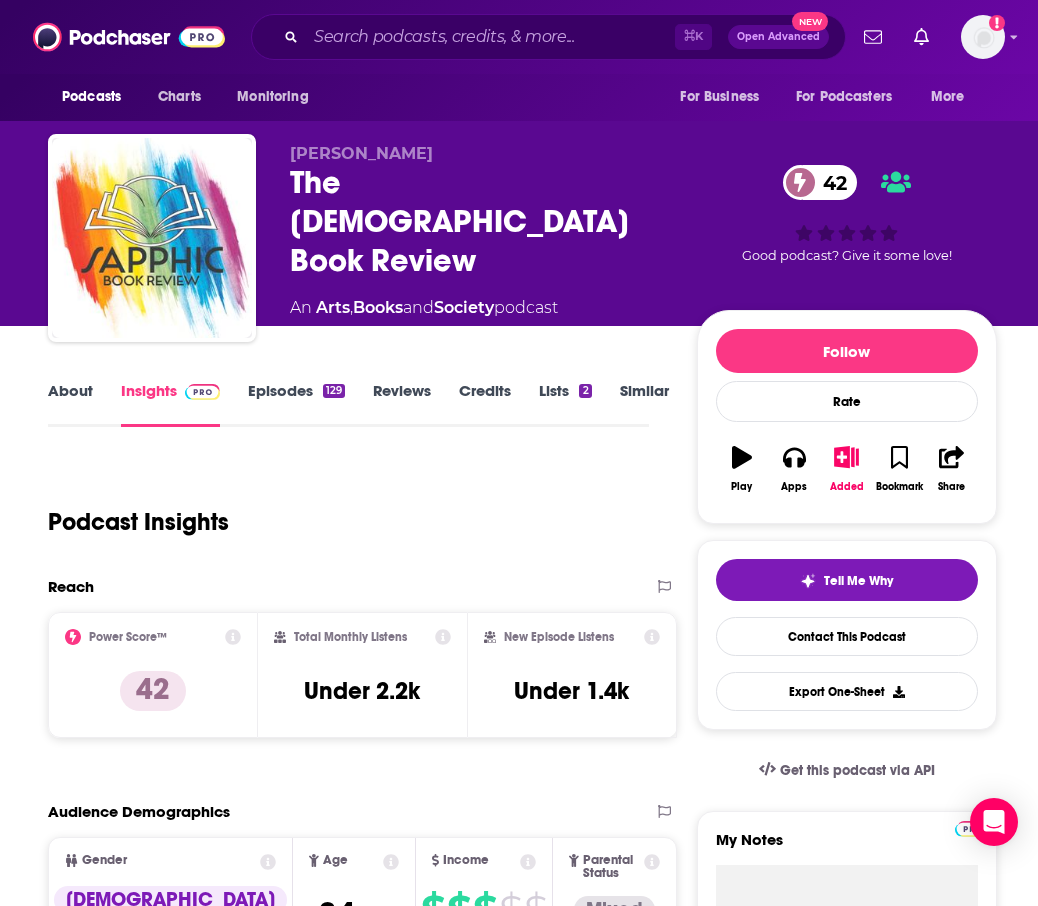 click on "Episodes 129" at bounding box center [296, 404] 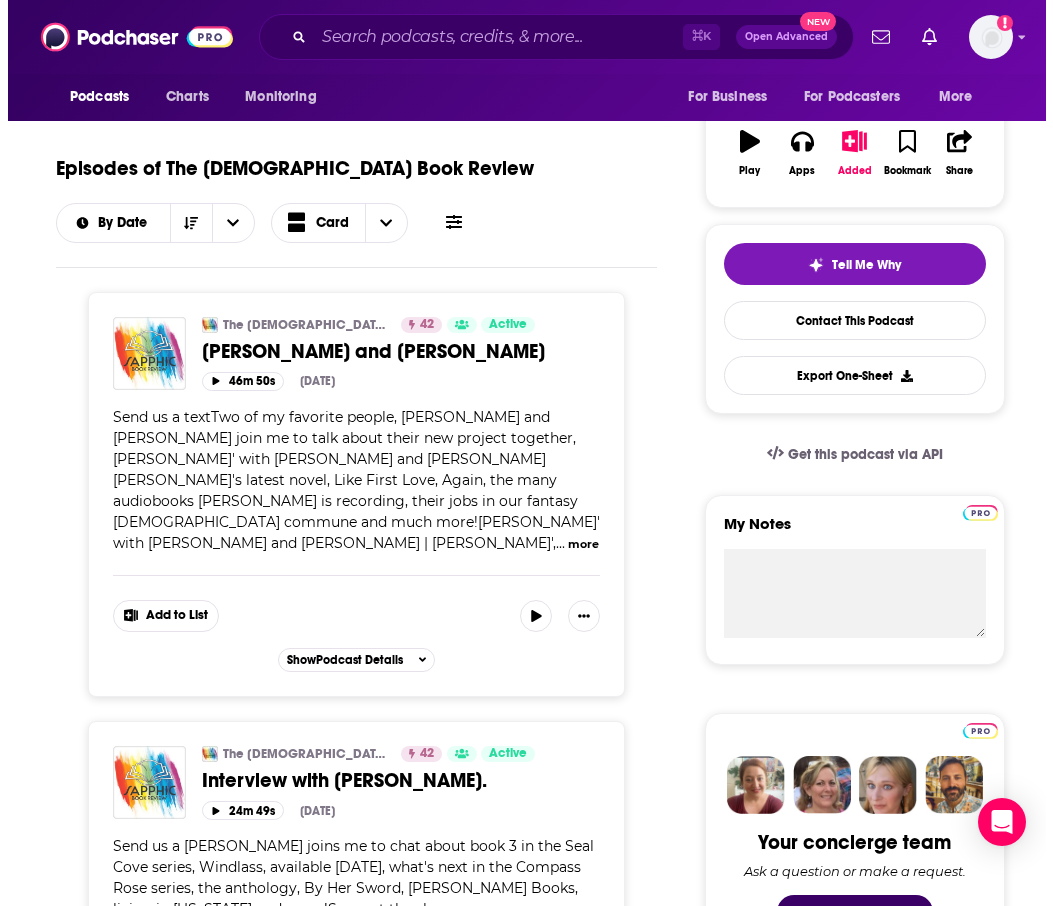 scroll, scrollTop: 0, scrollLeft: 0, axis: both 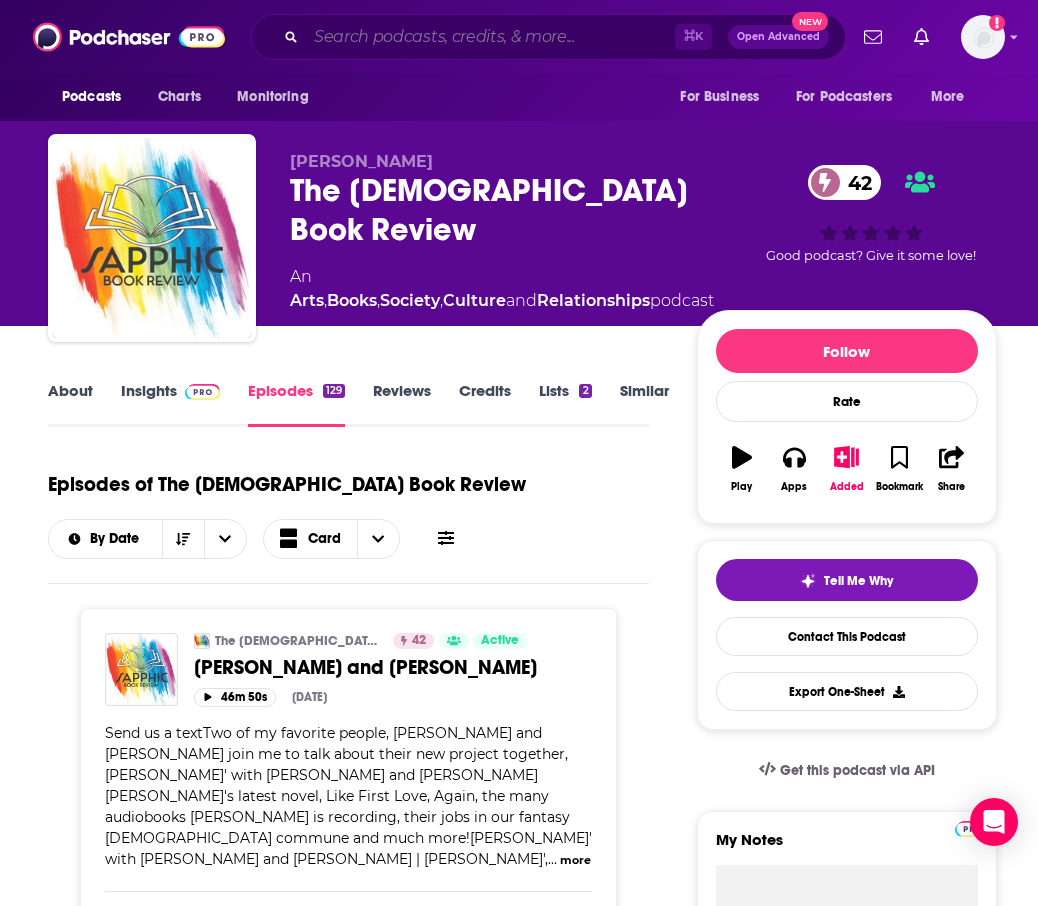 click at bounding box center [490, 37] 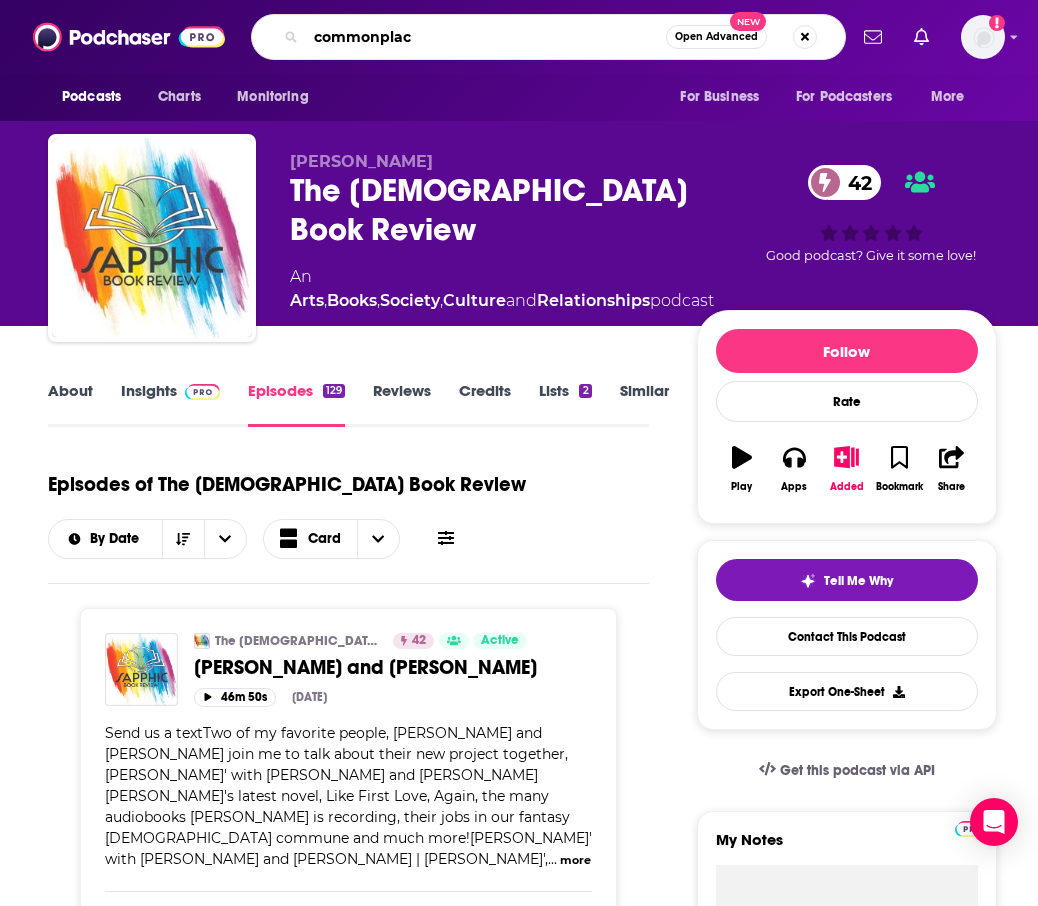 type on "commonplace" 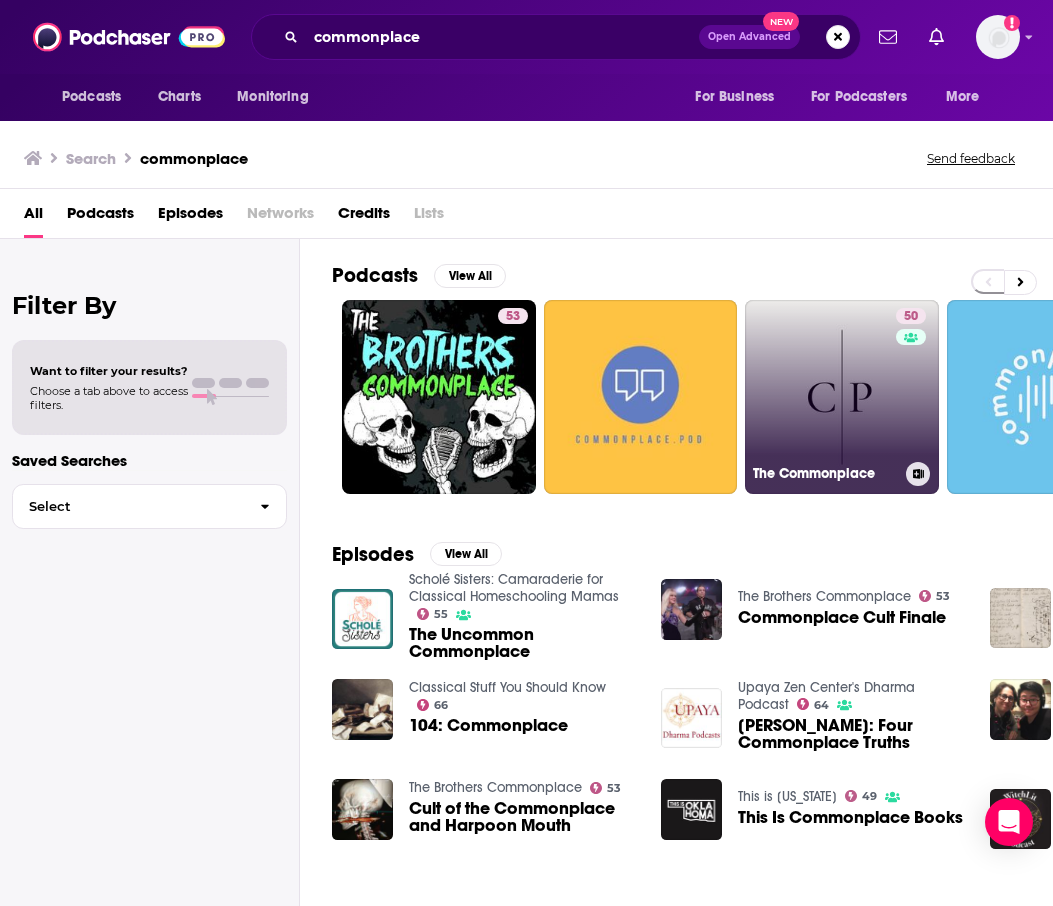 click on "50 The Commonplace" at bounding box center (842, 397) 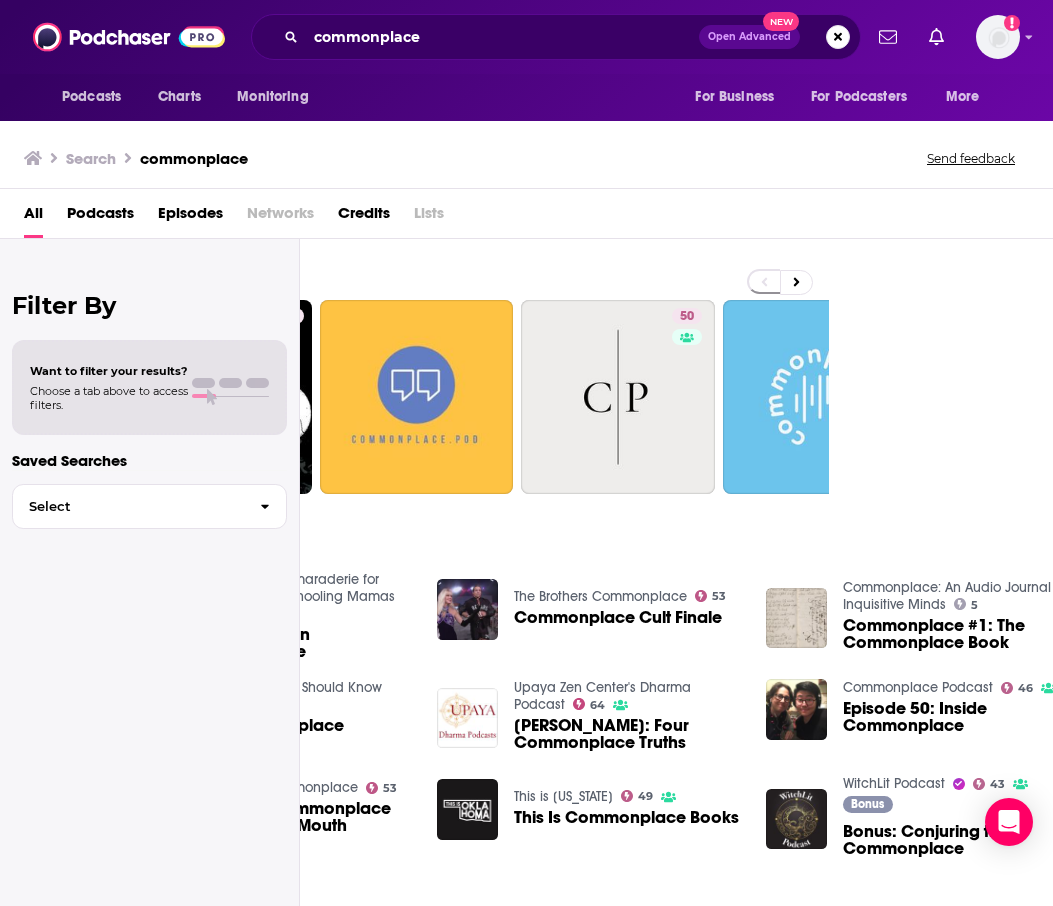 scroll, scrollTop: 0, scrollLeft: 237, axis: horizontal 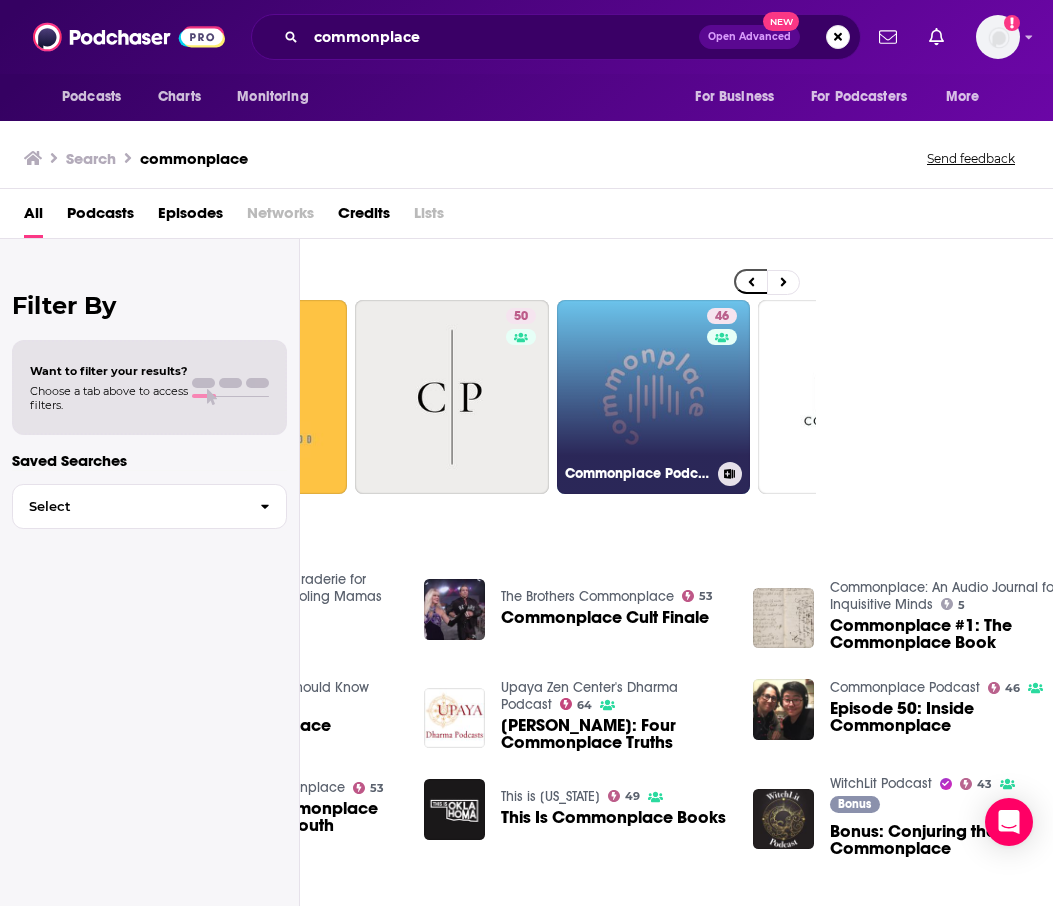click on "46 Commonplace Podcast" at bounding box center (654, 397) 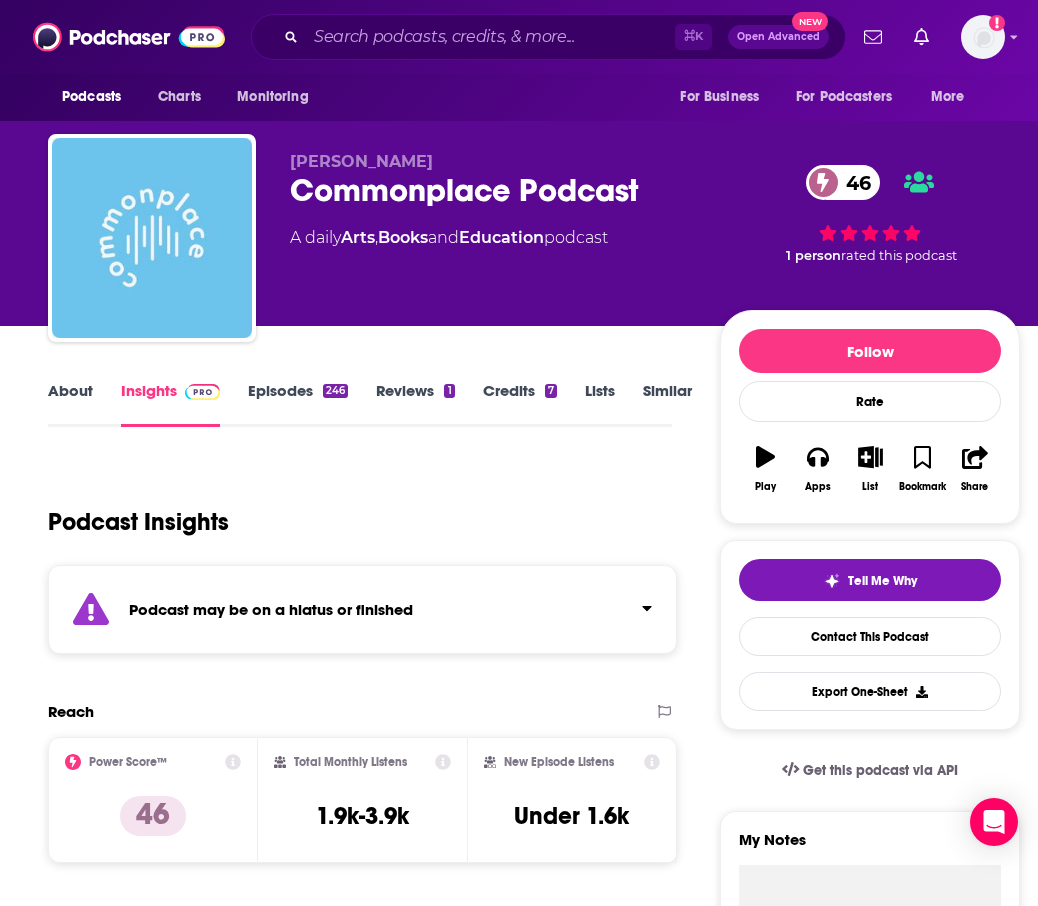 click on "Podcast may be on a hiatus or finished" at bounding box center [271, 609] 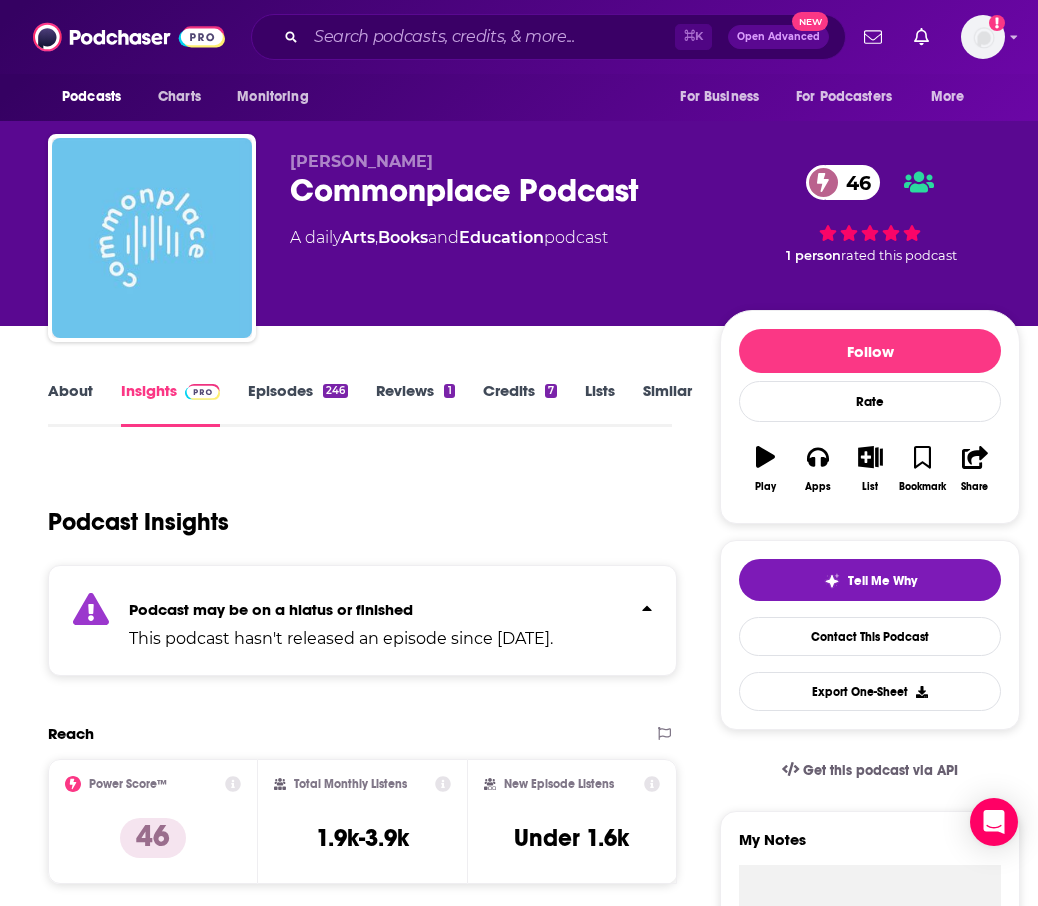 click on "Podcast may be on a hiatus or finished" at bounding box center (271, 609) 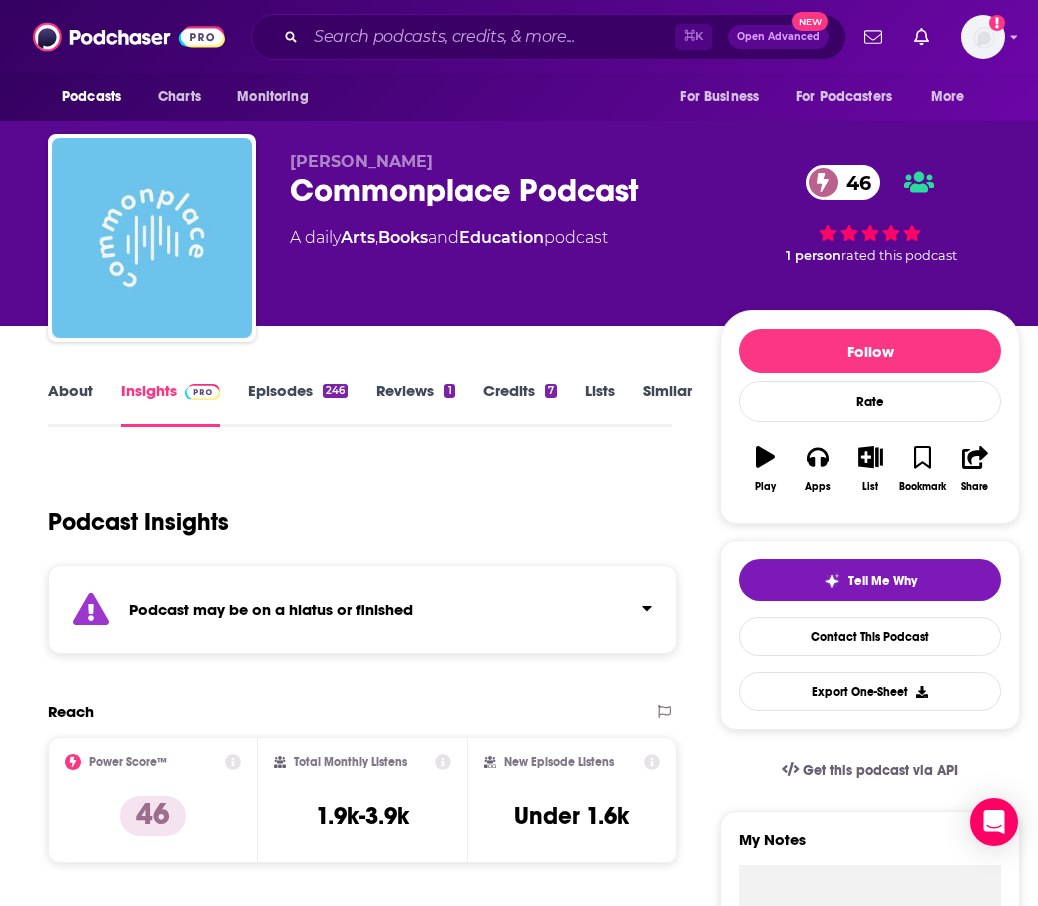 click on "Episodes 246" at bounding box center [298, 404] 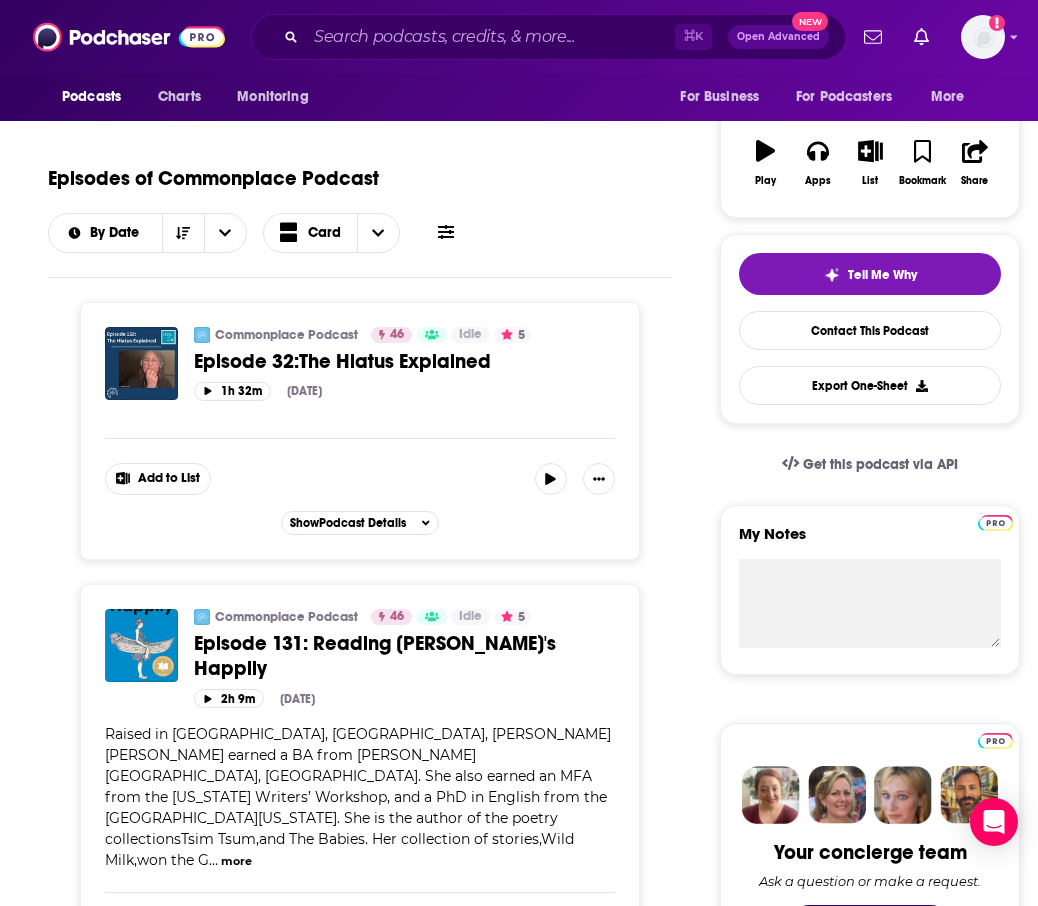 scroll, scrollTop: 308, scrollLeft: 0, axis: vertical 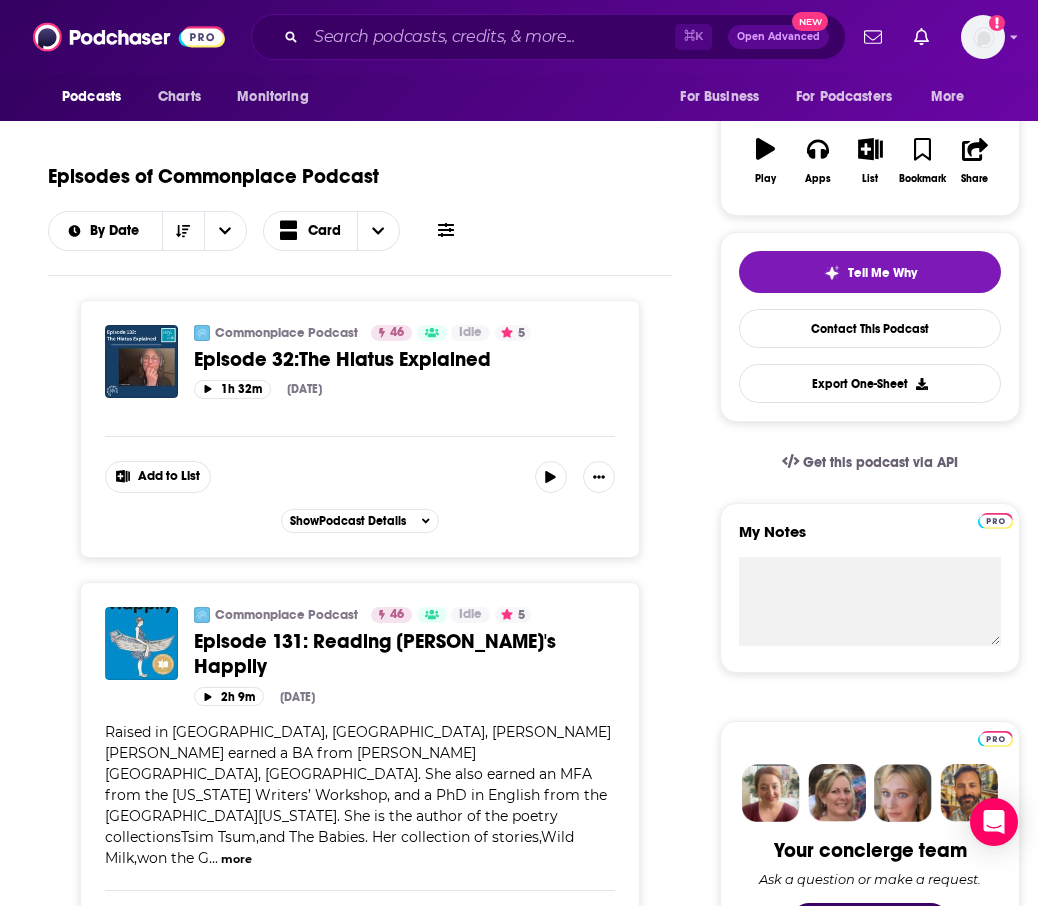 click on "Episode 32:The Hiatus Explained" at bounding box center [342, 359] 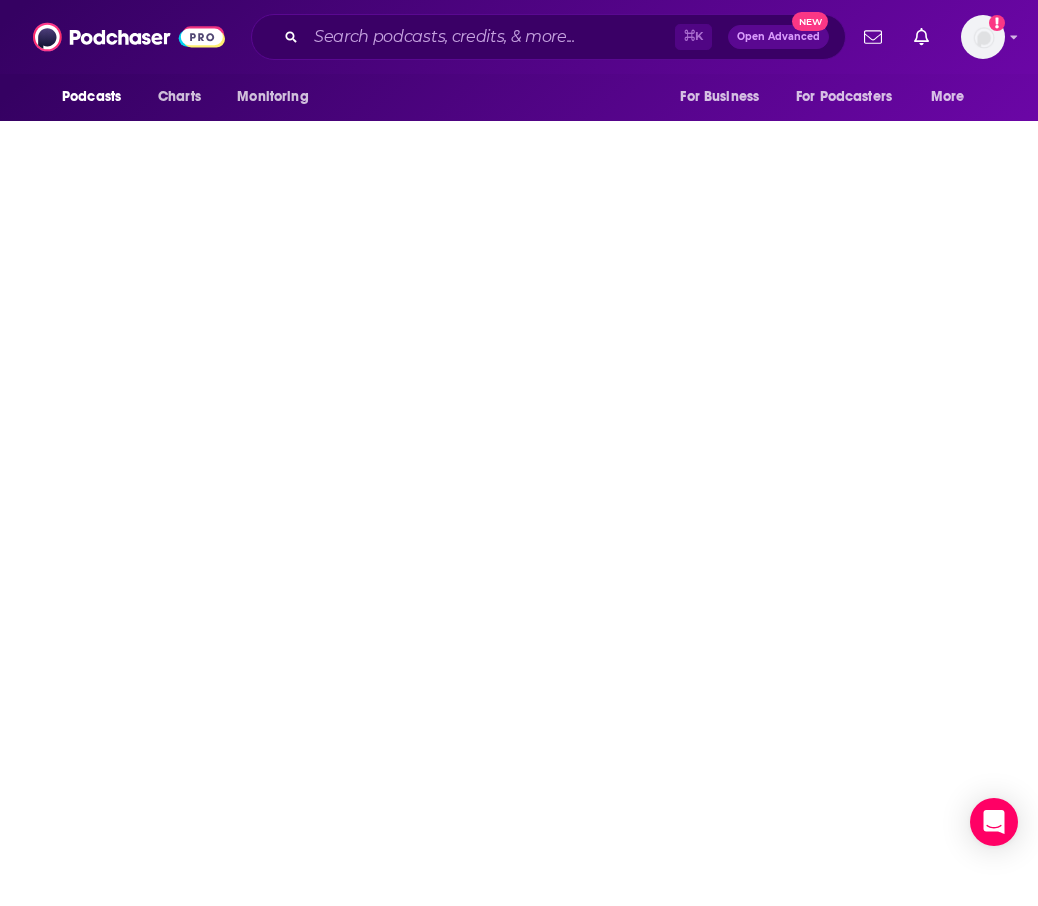scroll, scrollTop: 0, scrollLeft: 0, axis: both 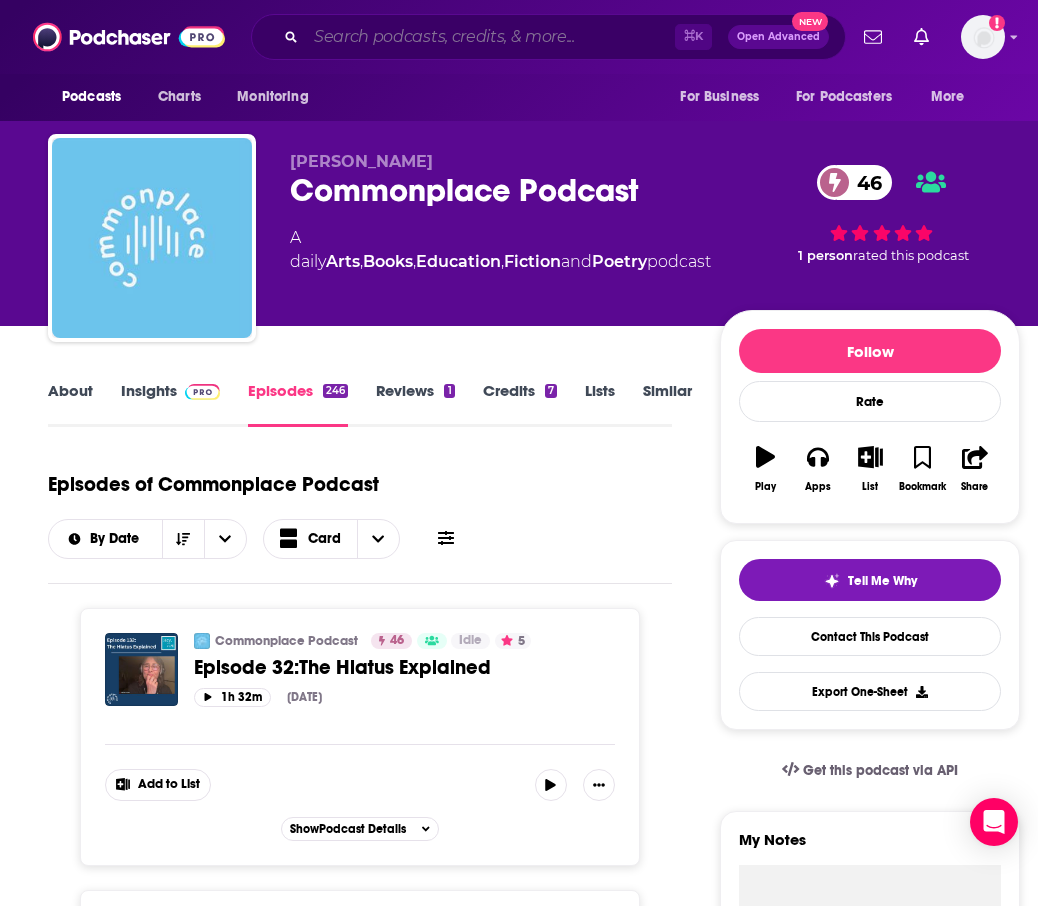 click at bounding box center (490, 37) 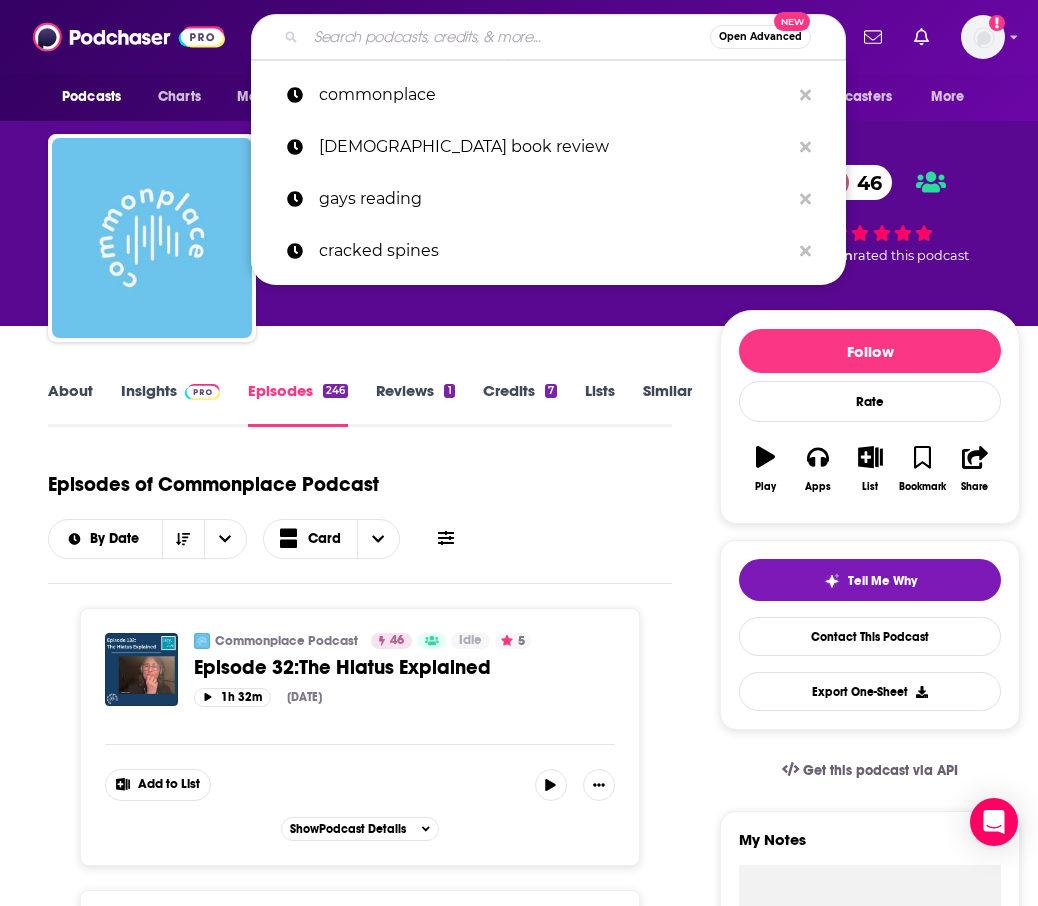 paste on "Have You Heard [PERSON_NAME]'s Podcast" 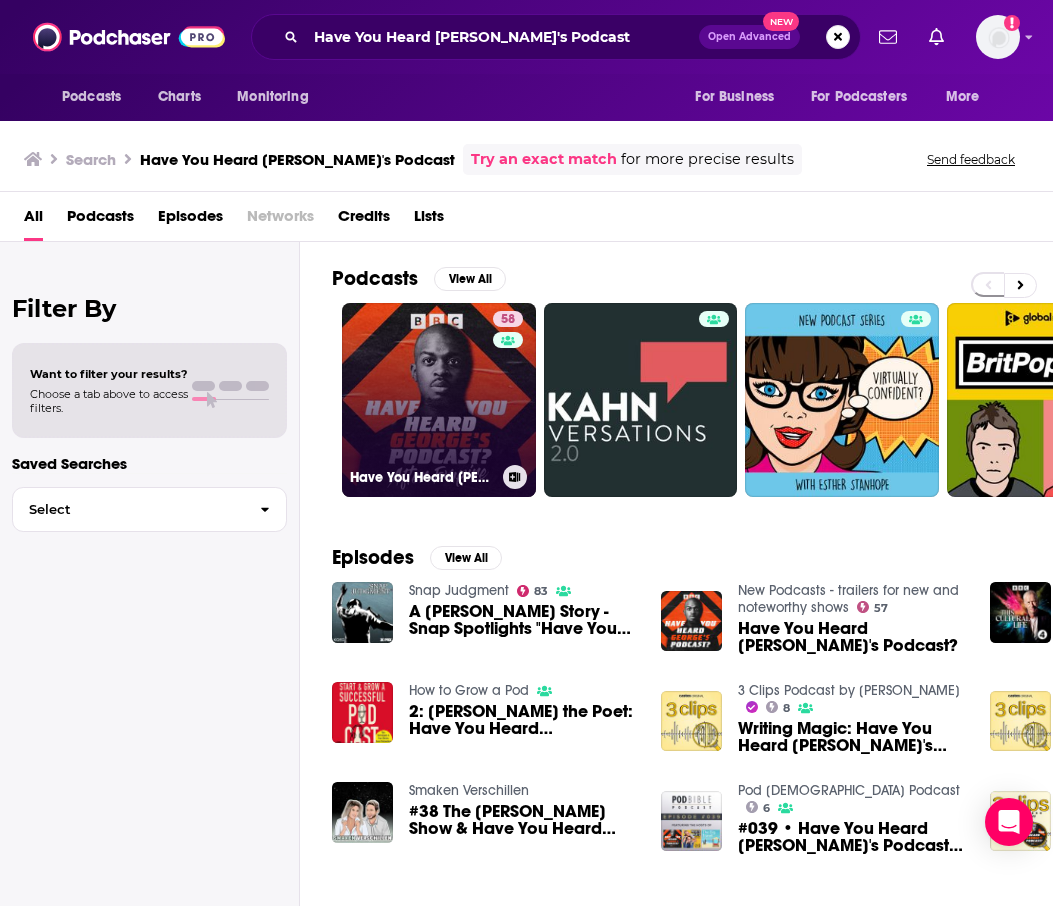 click on "58 Have You Heard [PERSON_NAME]'s Podcast?" at bounding box center (439, 400) 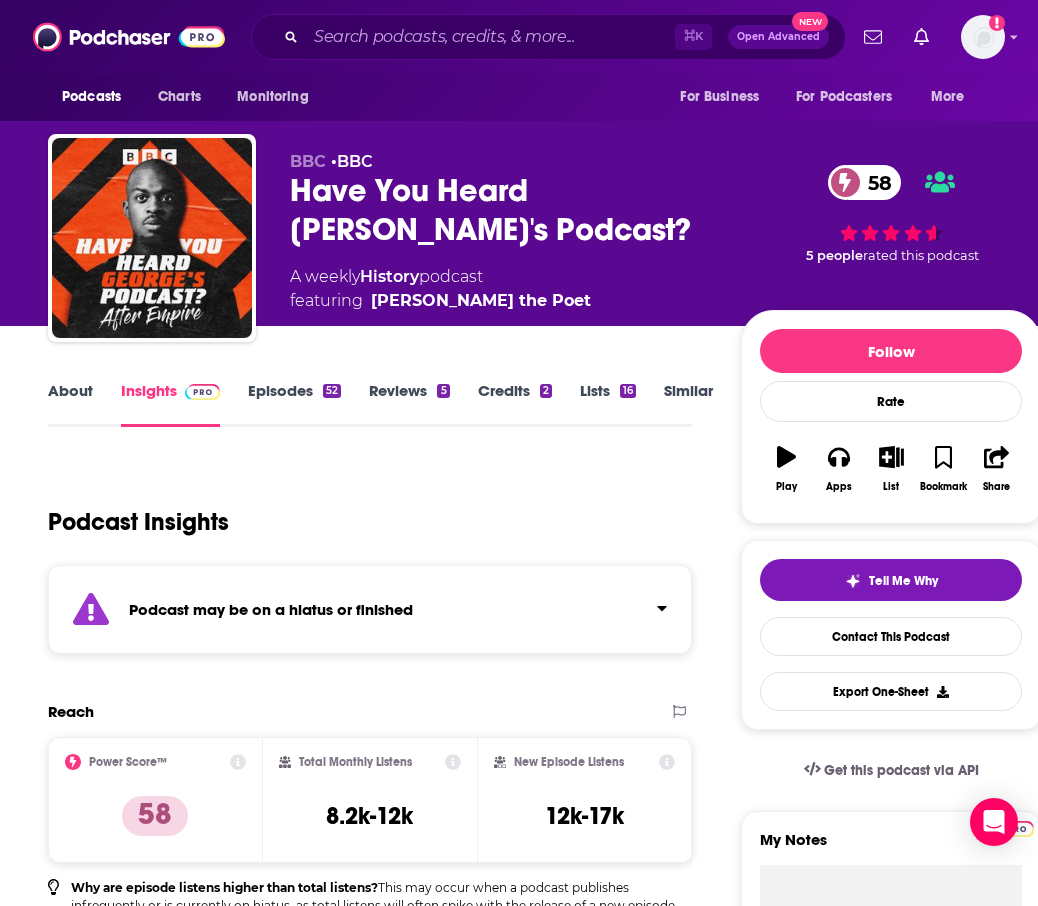click on "Podcast may be on a hiatus or finished" at bounding box center [370, 609] 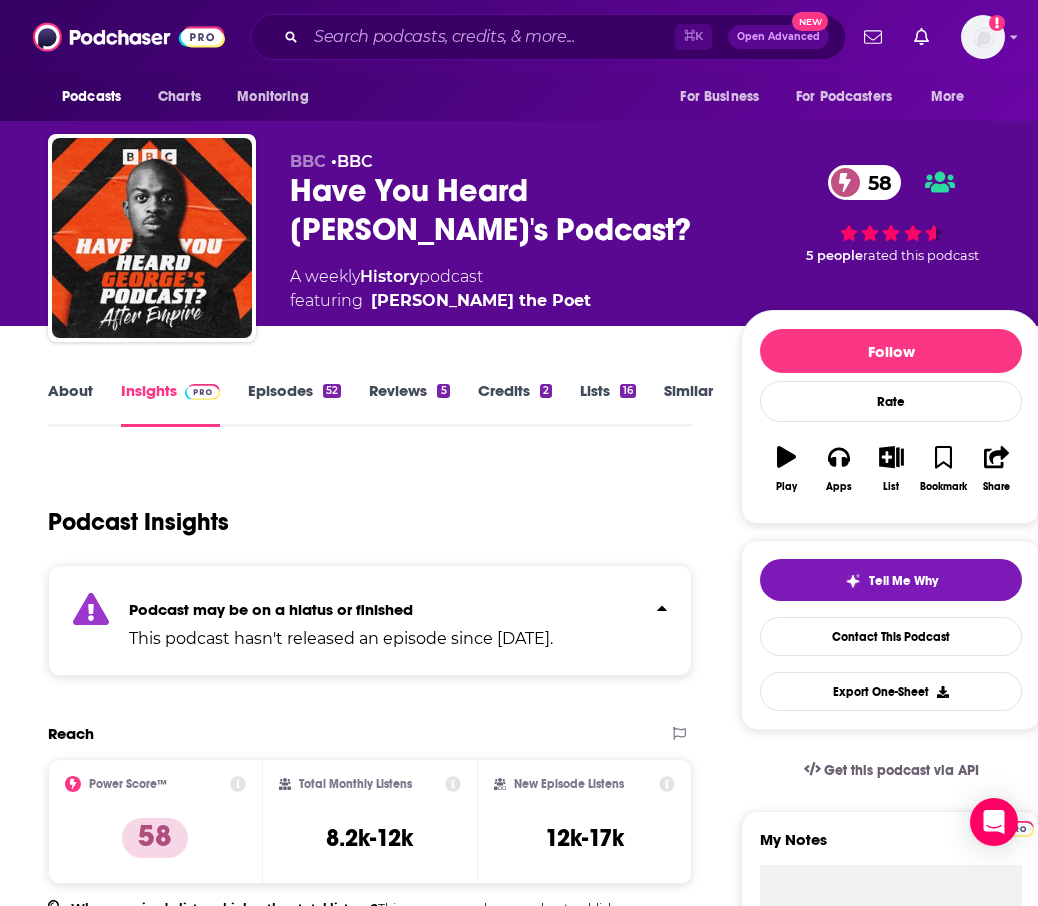 click on "Podcast may be on a hiatus or finished This podcast hasn't released an episode since [DATE]." at bounding box center (370, 620) 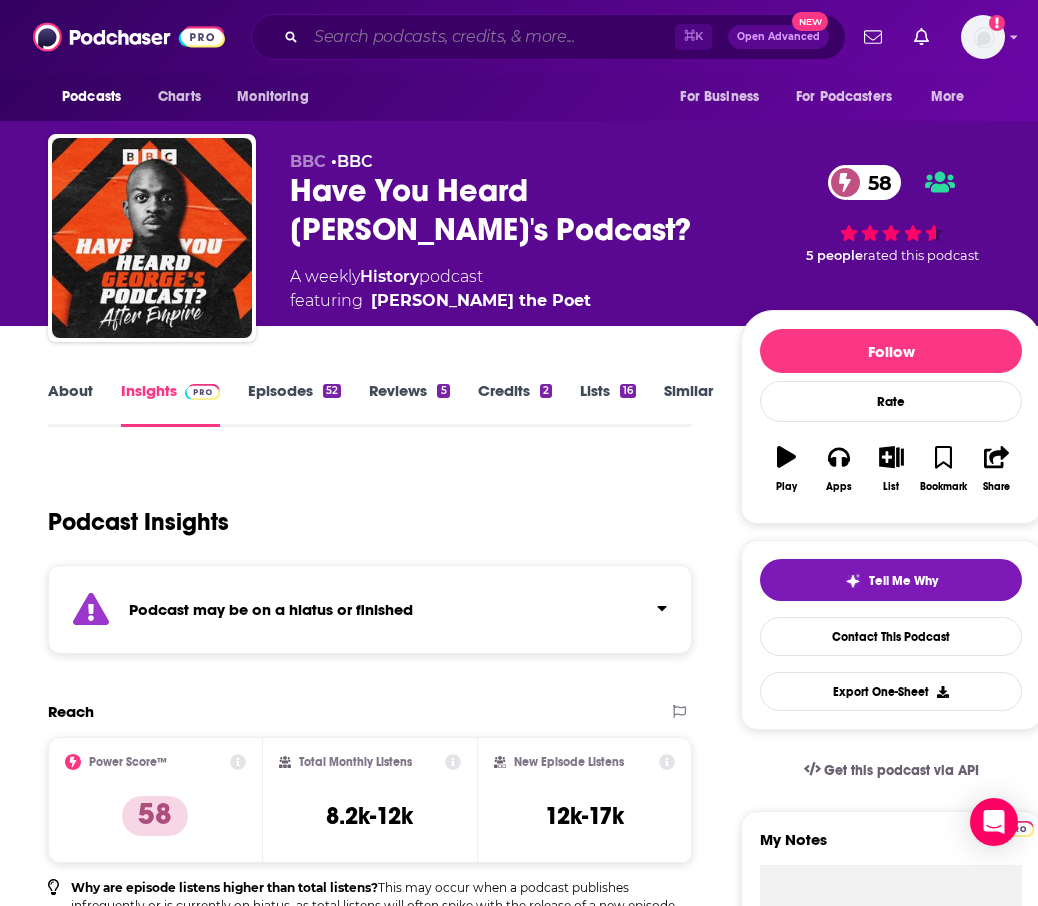 click at bounding box center [490, 37] 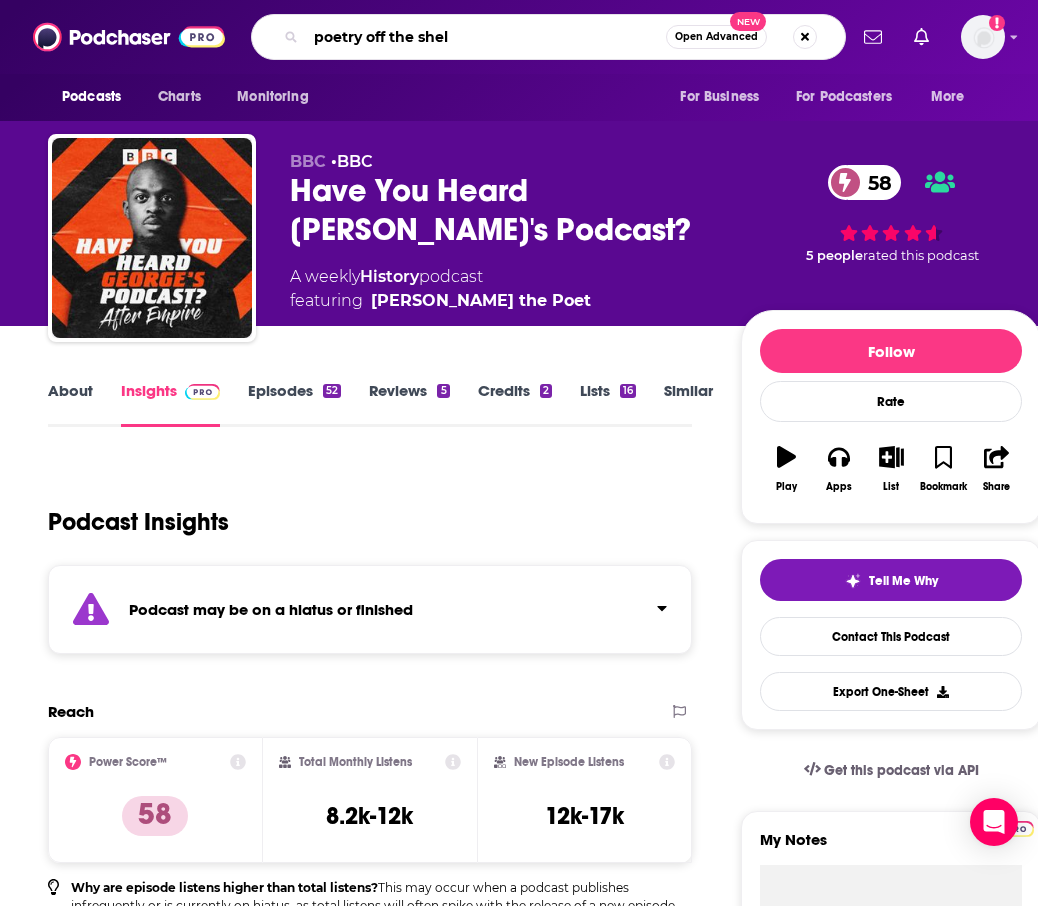 type on "poetry off the shelf" 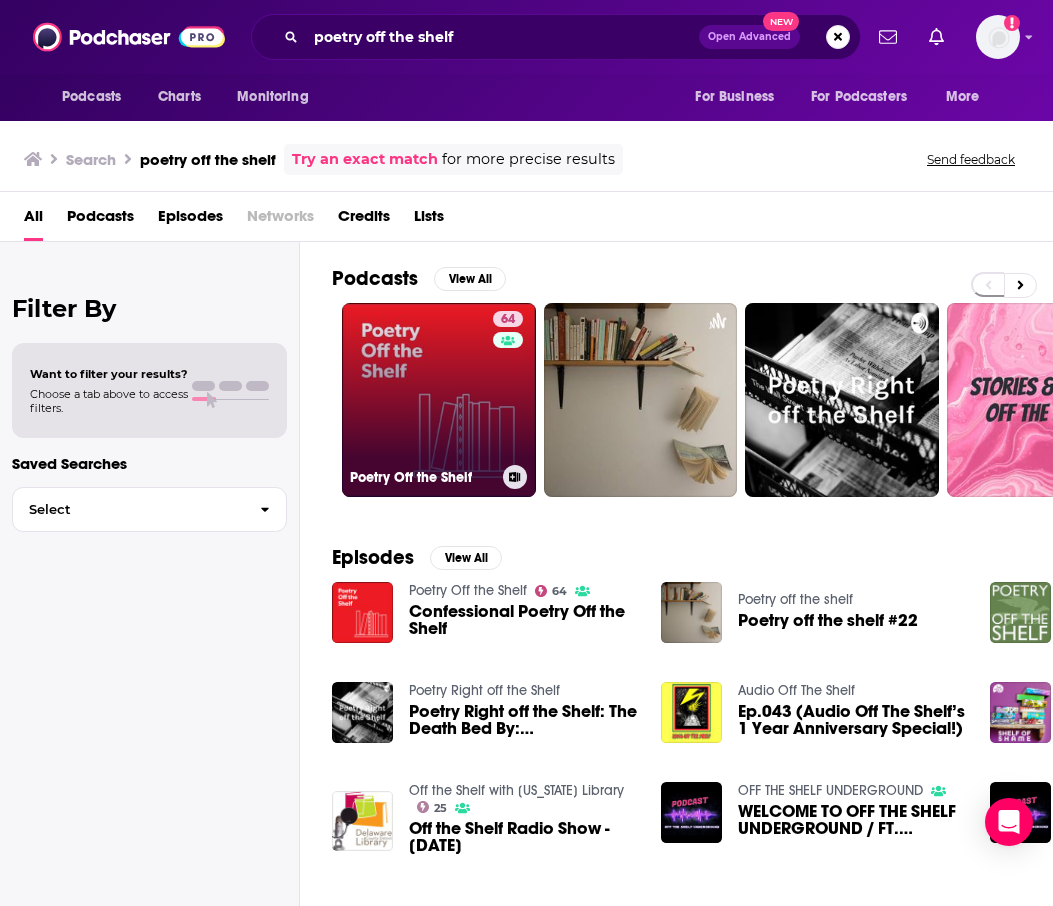 click on "64 Poetry Off the Shelf" at bounding box center (439, 400) 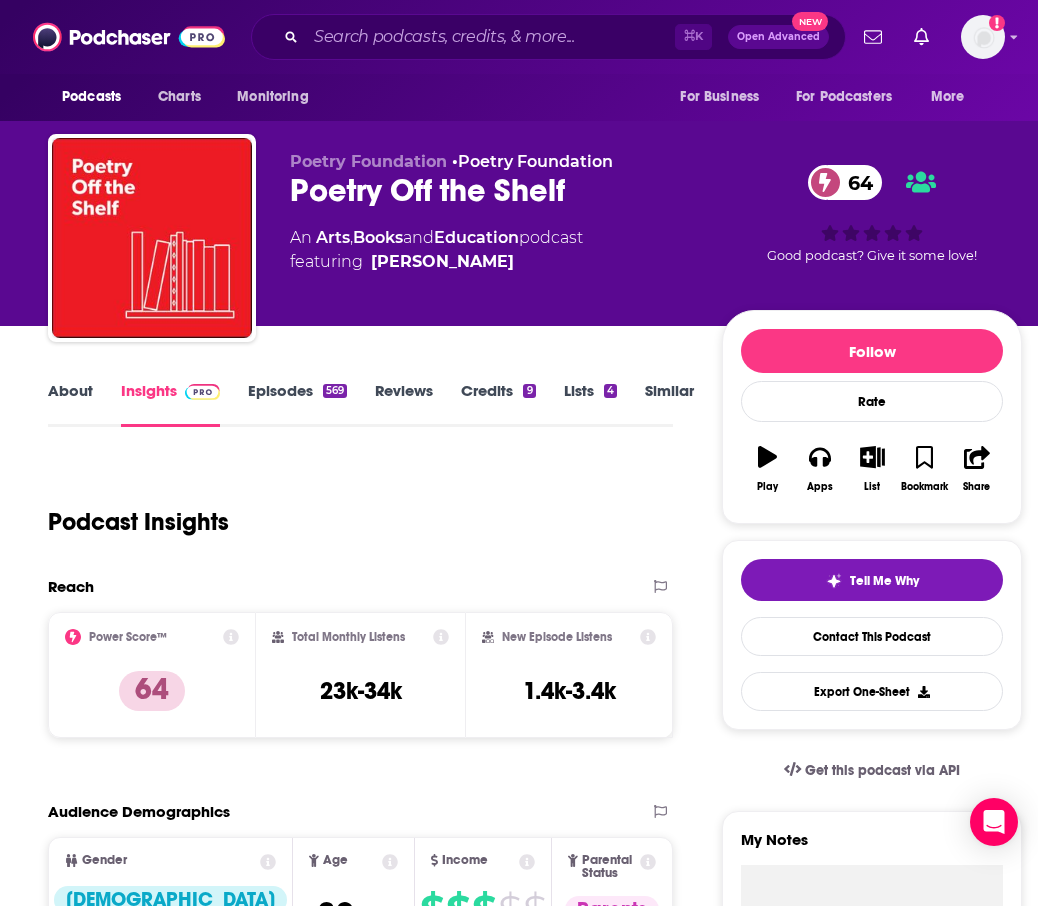 click on "Episodes 569" at bounding box center [297, 404] 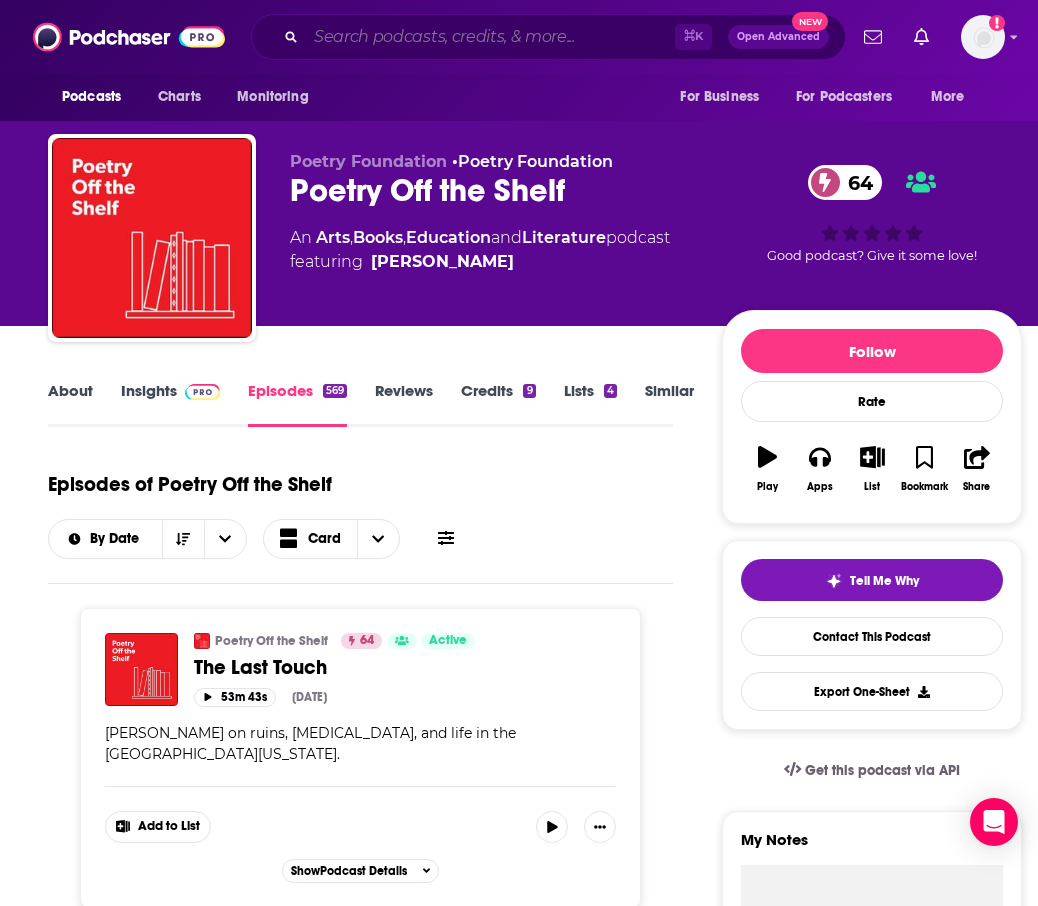 click at bounding box center [490, 37] 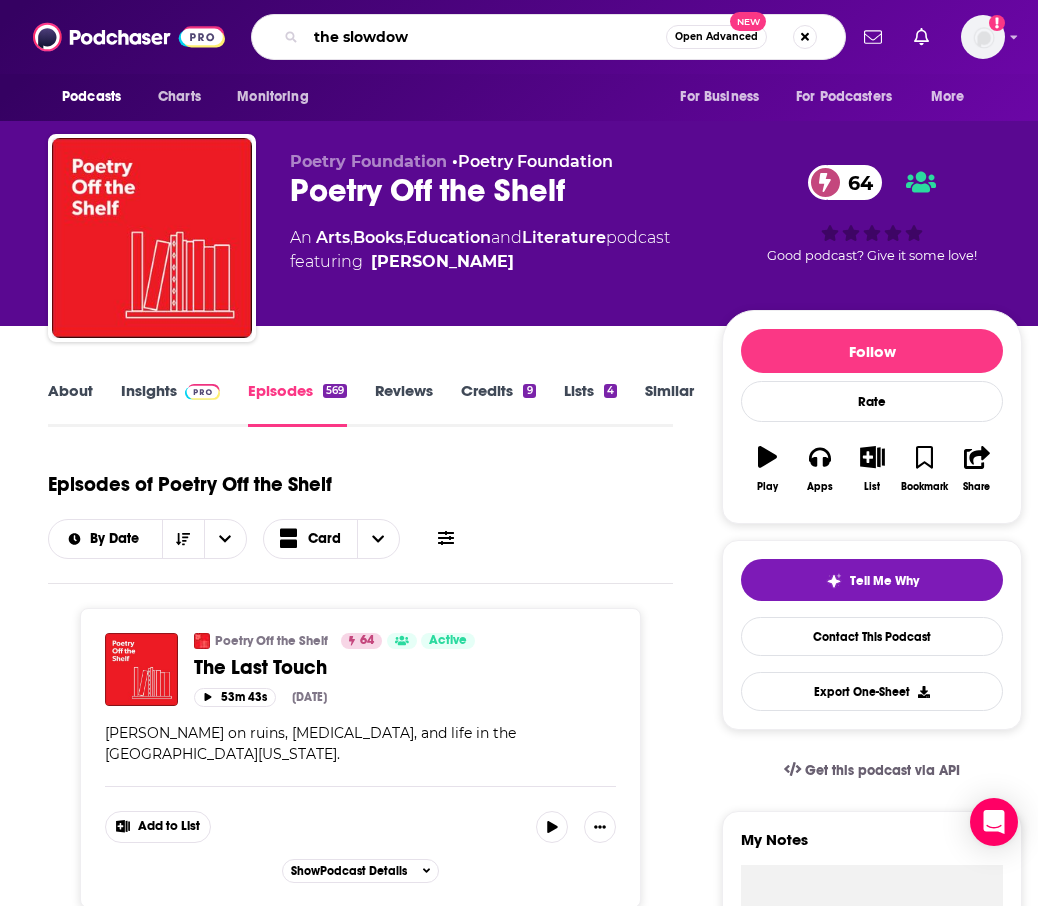 type on "the slowdown" 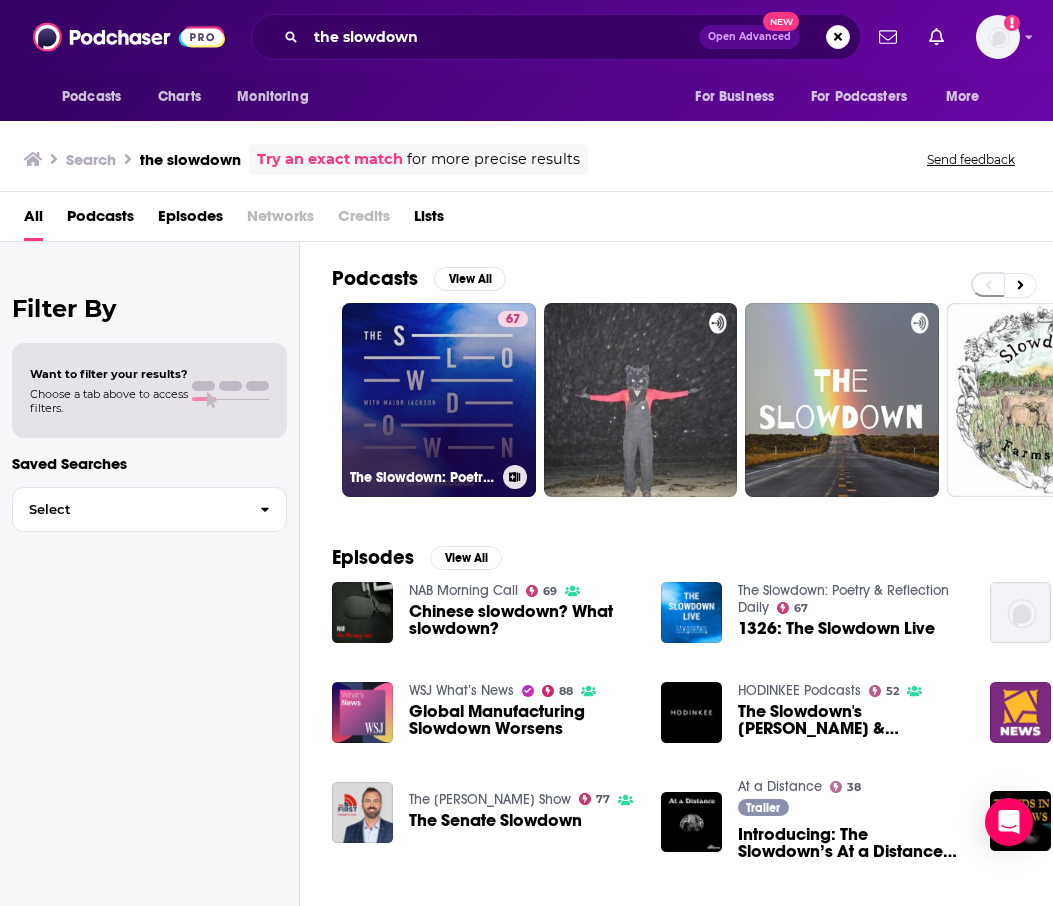 click on "67 The Slowdown: Poetry & Reflection Daily" at bounding box center [439, 400] 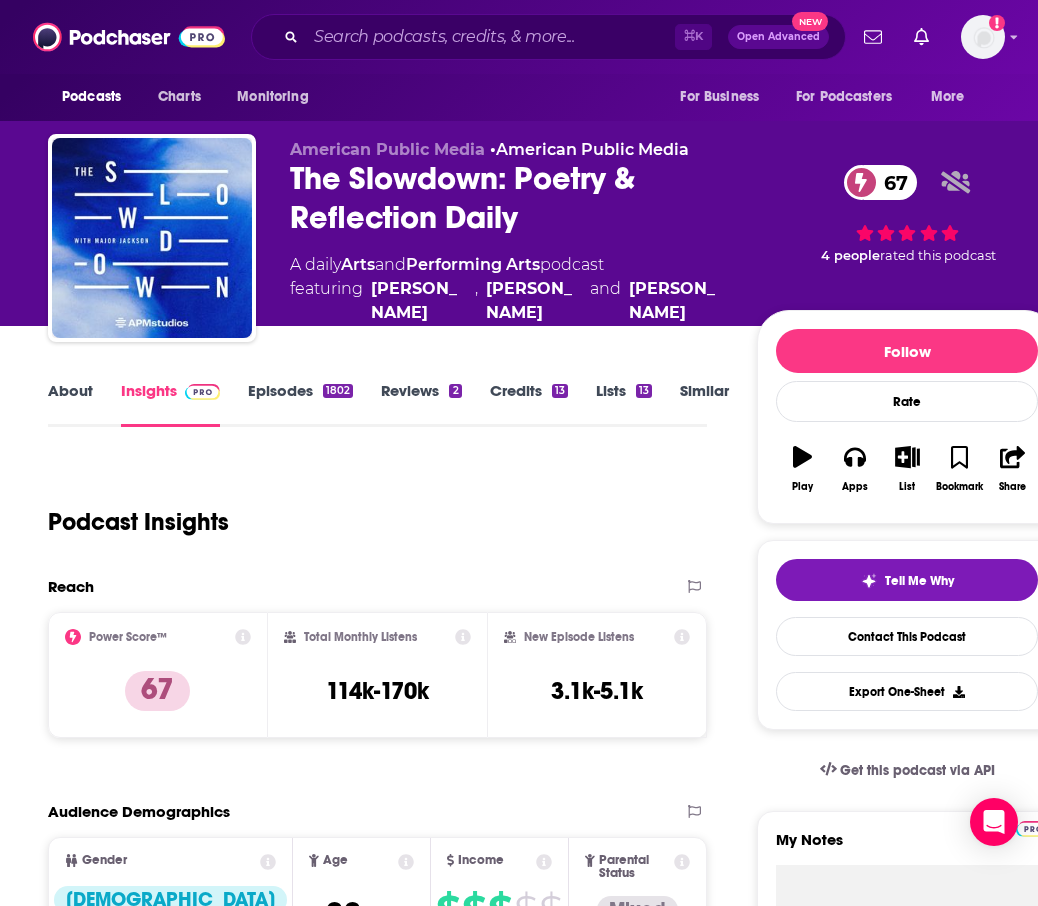 click on "1802" at bounding box center (338, 391) 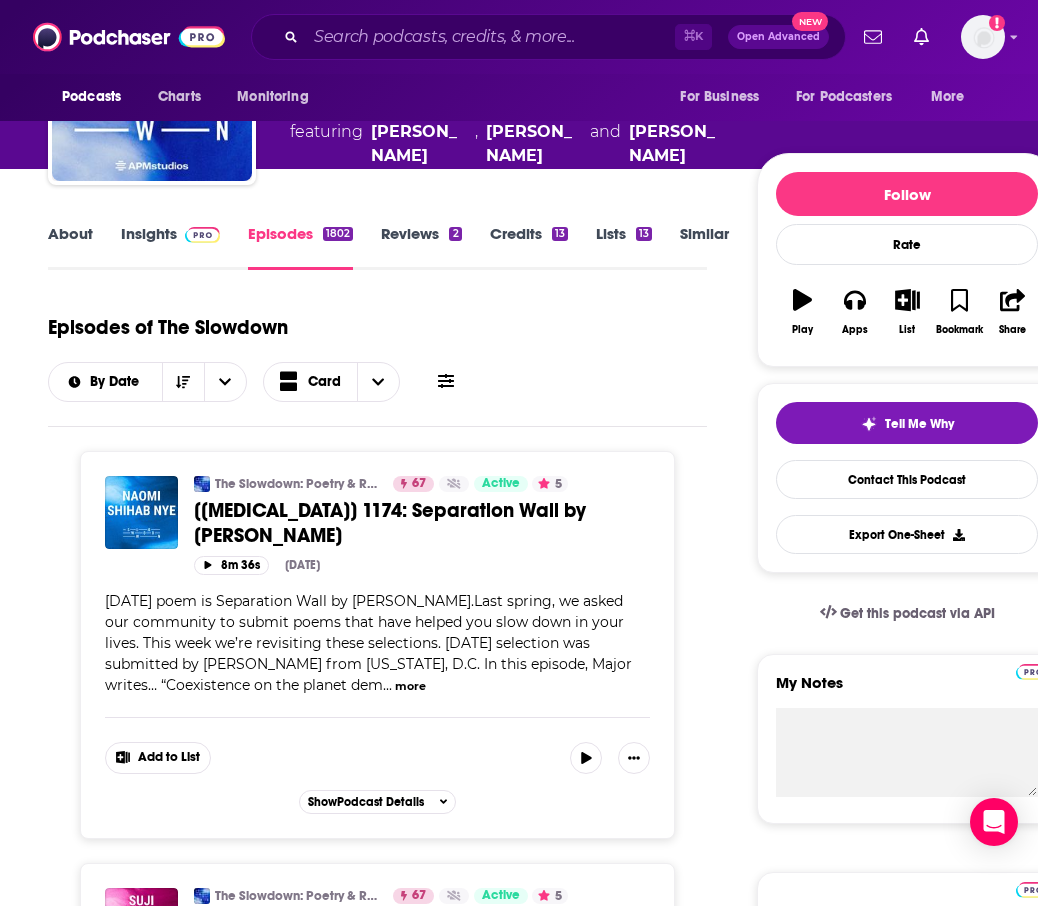 scroll, scrollTop: 0, scrollLeft: 0, axis: both 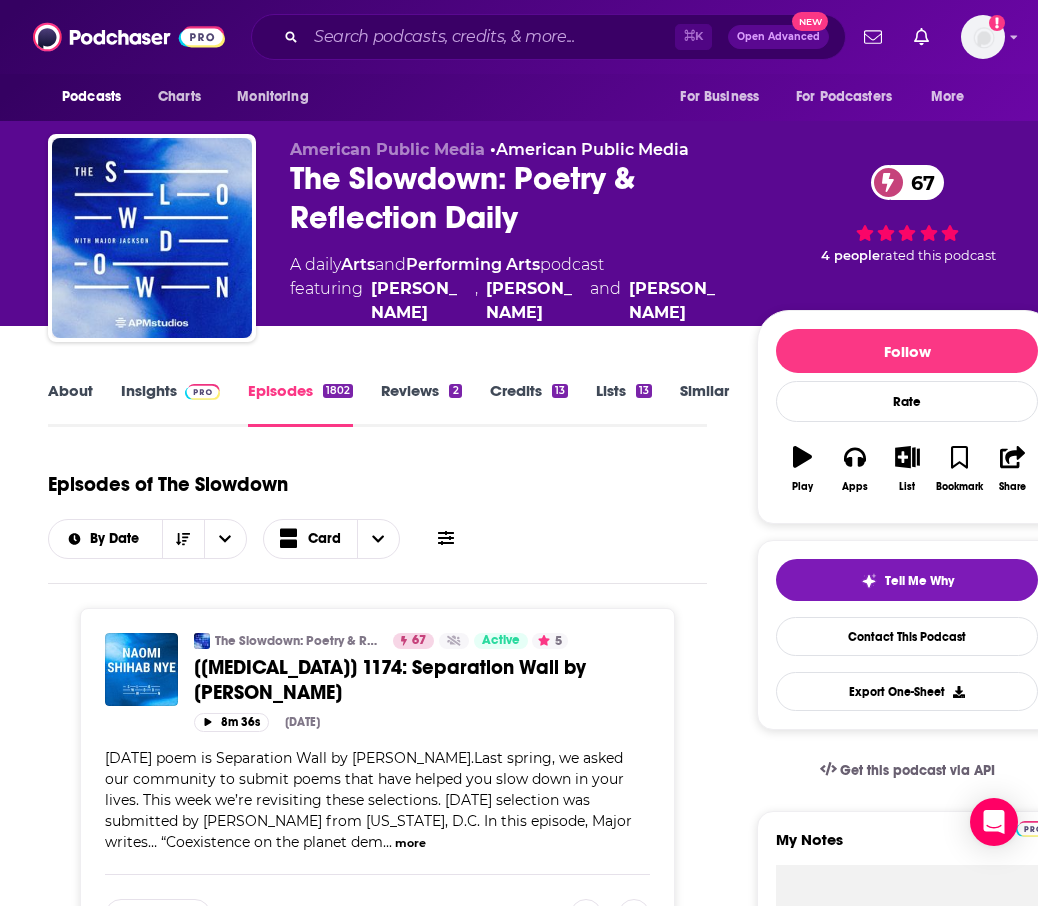 click on "Podcasts Charts Monitoring ⌘  K Open Advanced New For Business For Podcasters More Add a profile image" at bounding box center (519, 37) 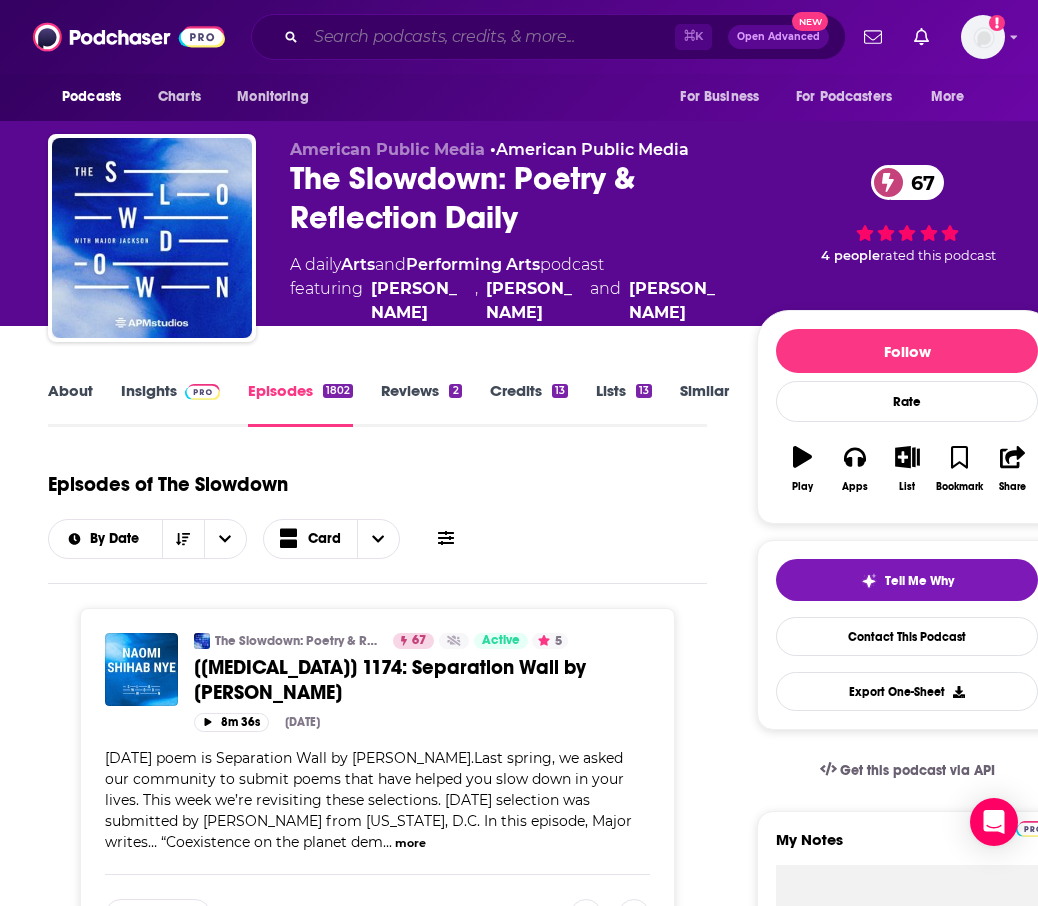 click at bounding box center [490, 37] 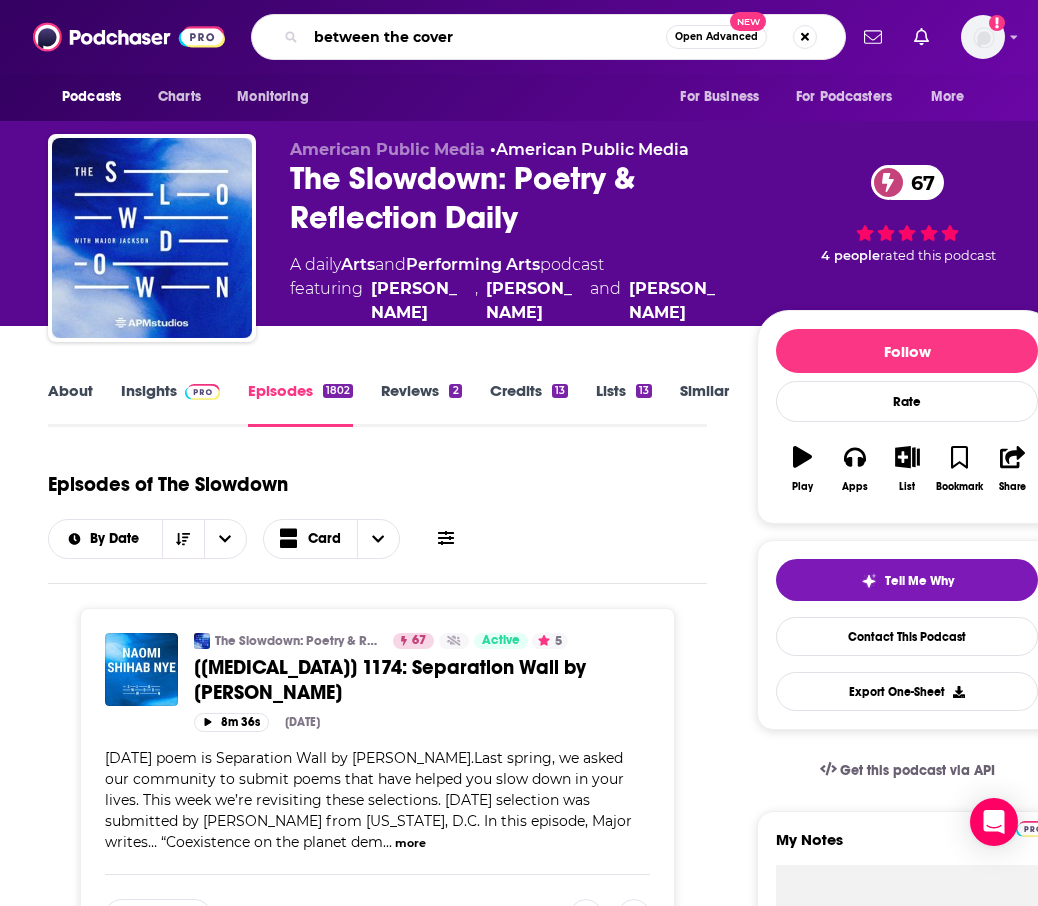 type on "between the covers" 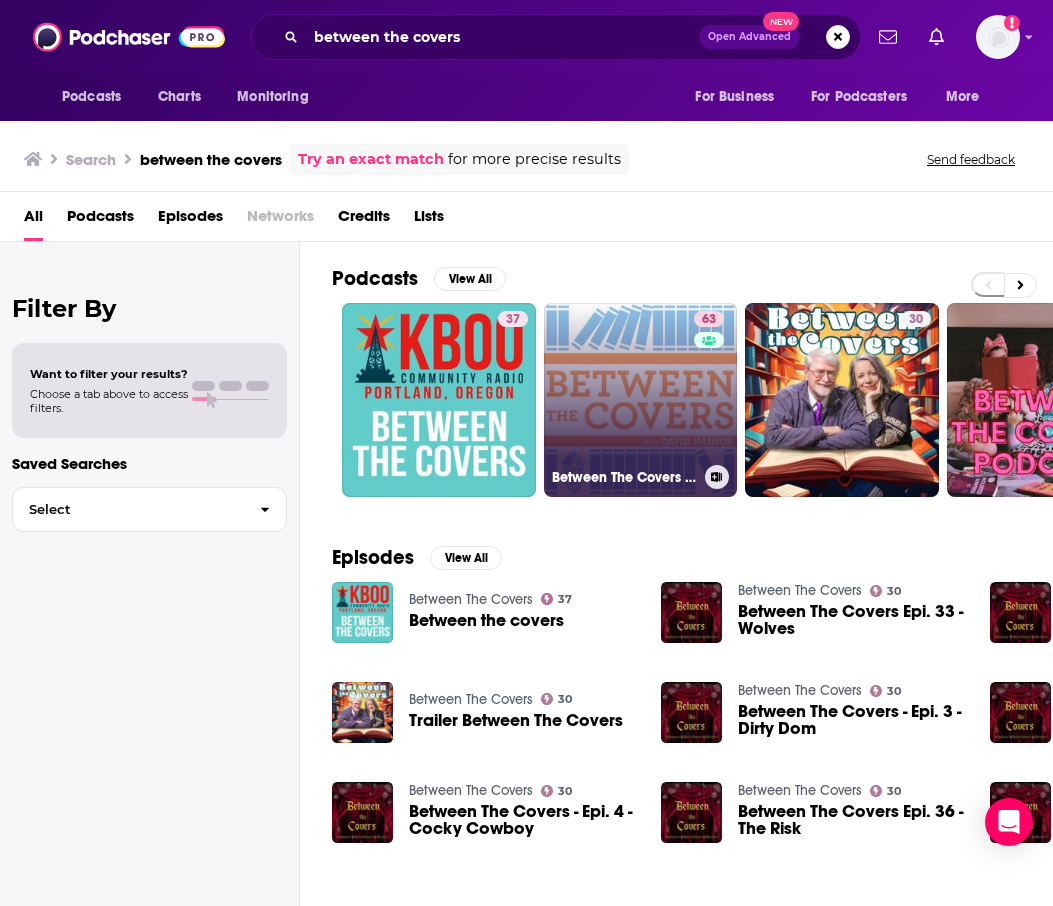 click on "63 Between The Covers : Conversations with Writers in Fiction, Nonfiction & Poetry" at bounding box center [641, 400] 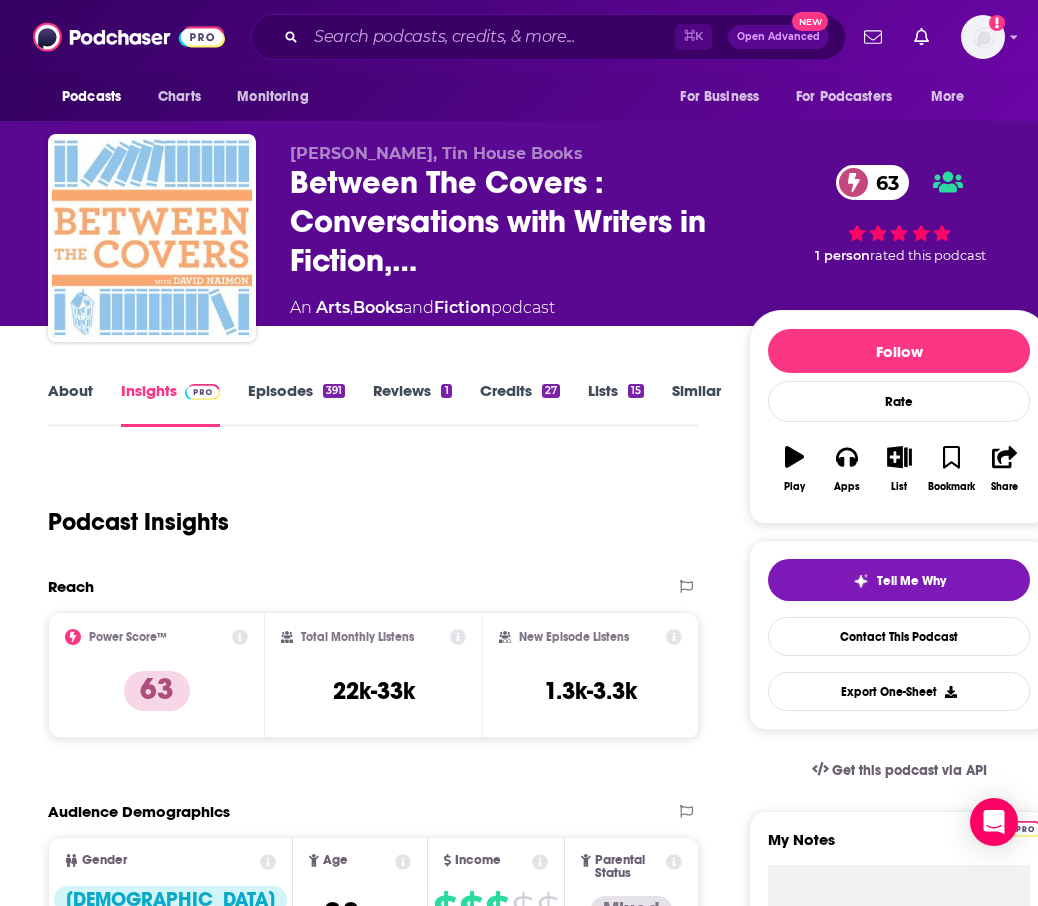 click on "Episodes 391" at bounding box center [296, 404] 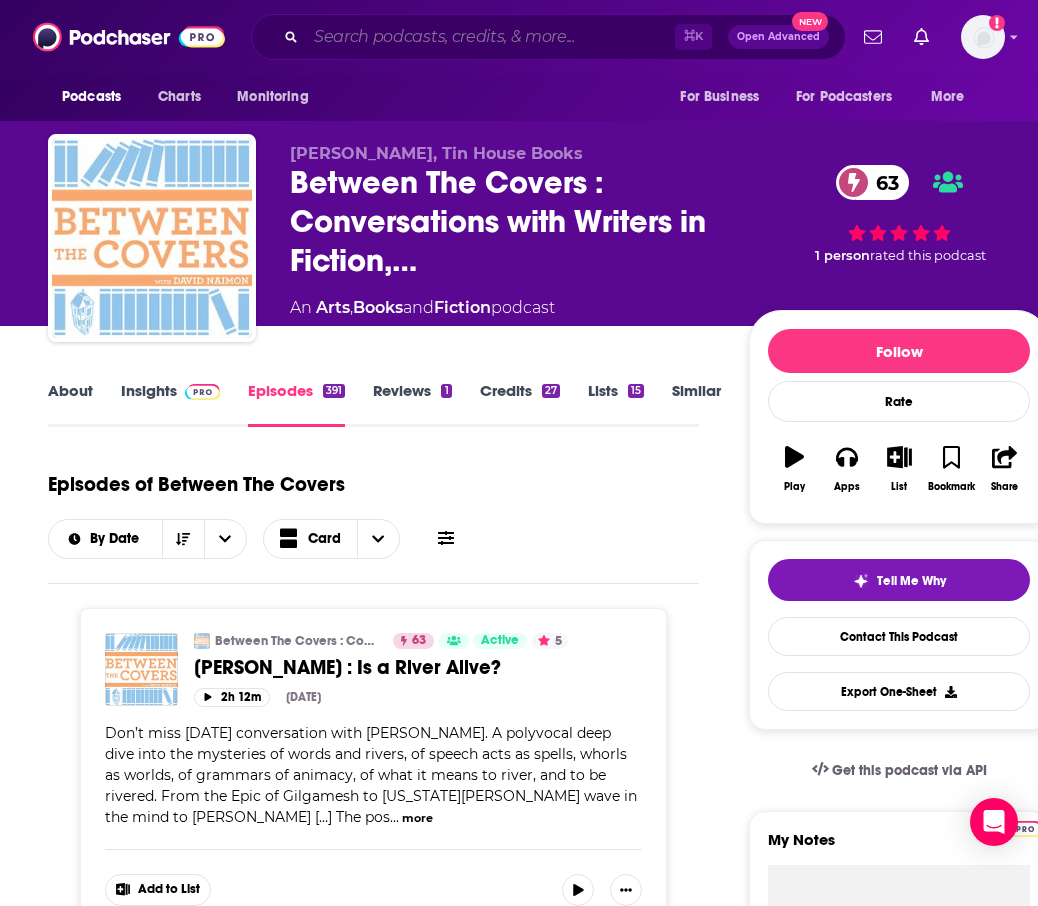 click at bounding box center (490, 37) 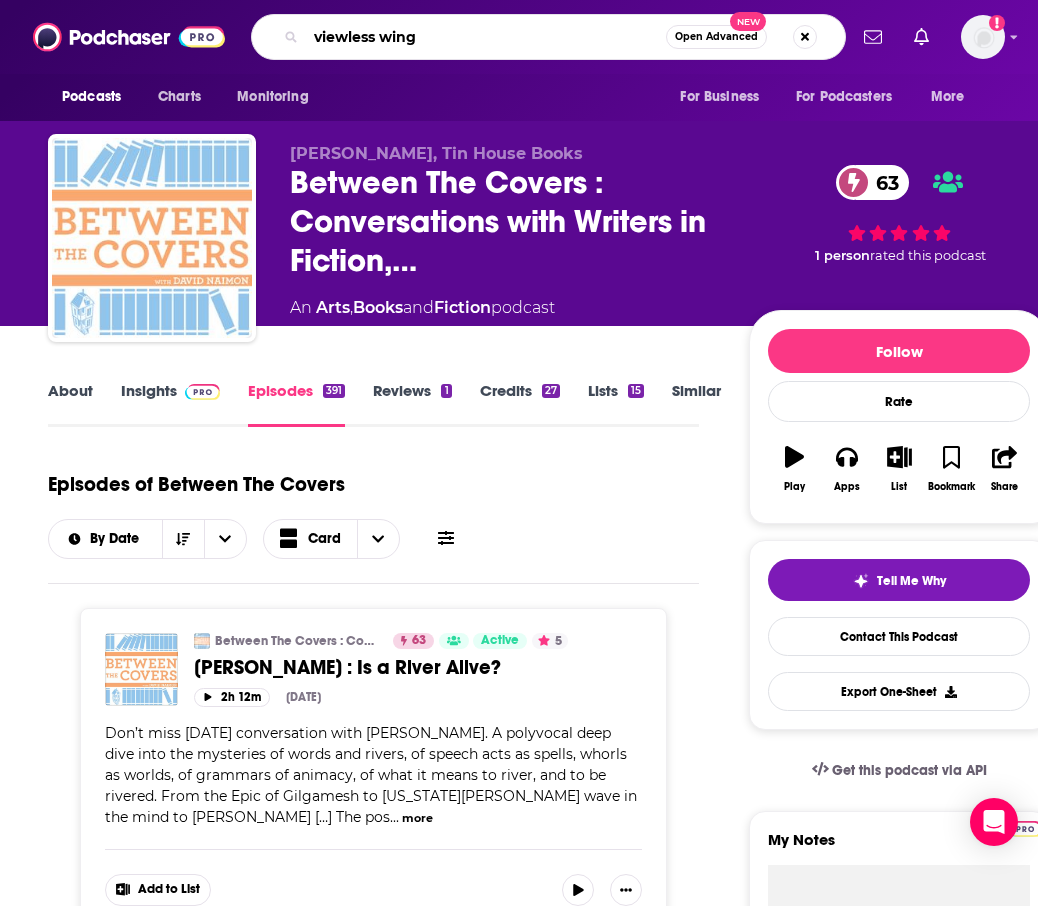 type on "viewless wings" 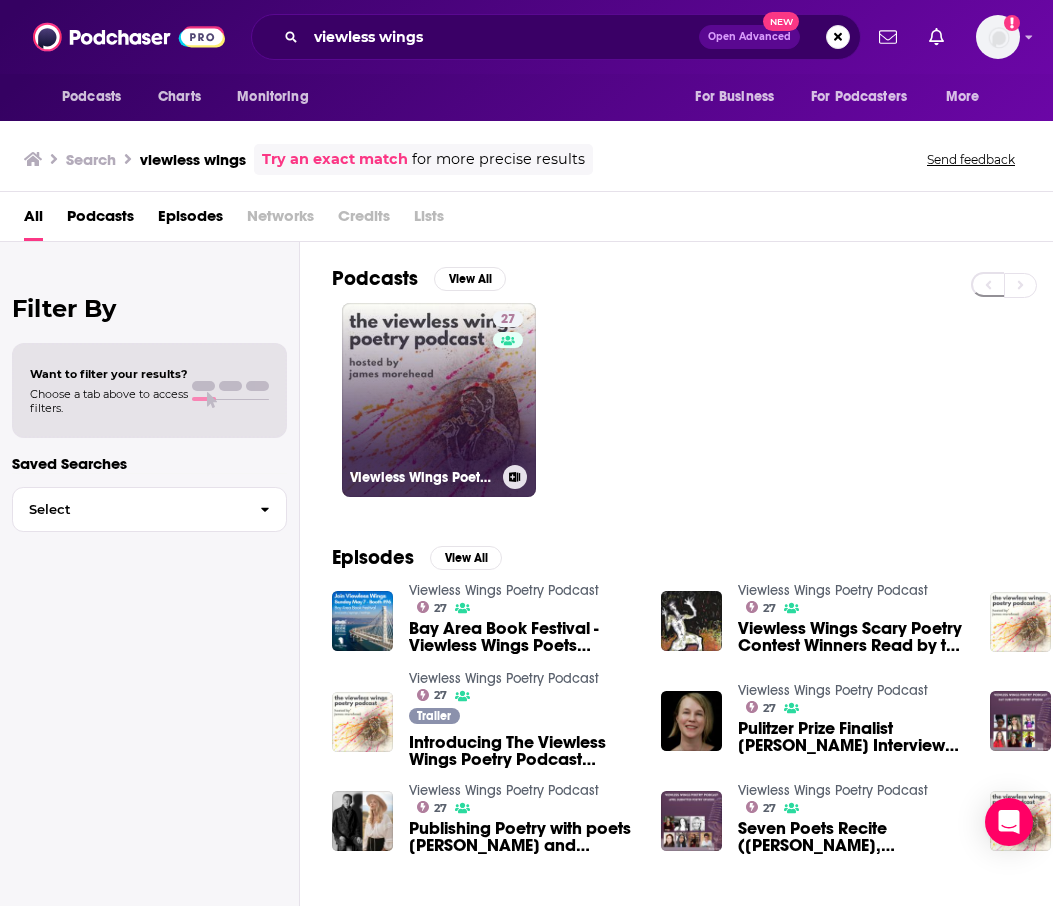 click on "27 Viewless Wings Poetry Podcast" at bounding box center (439, 400) 